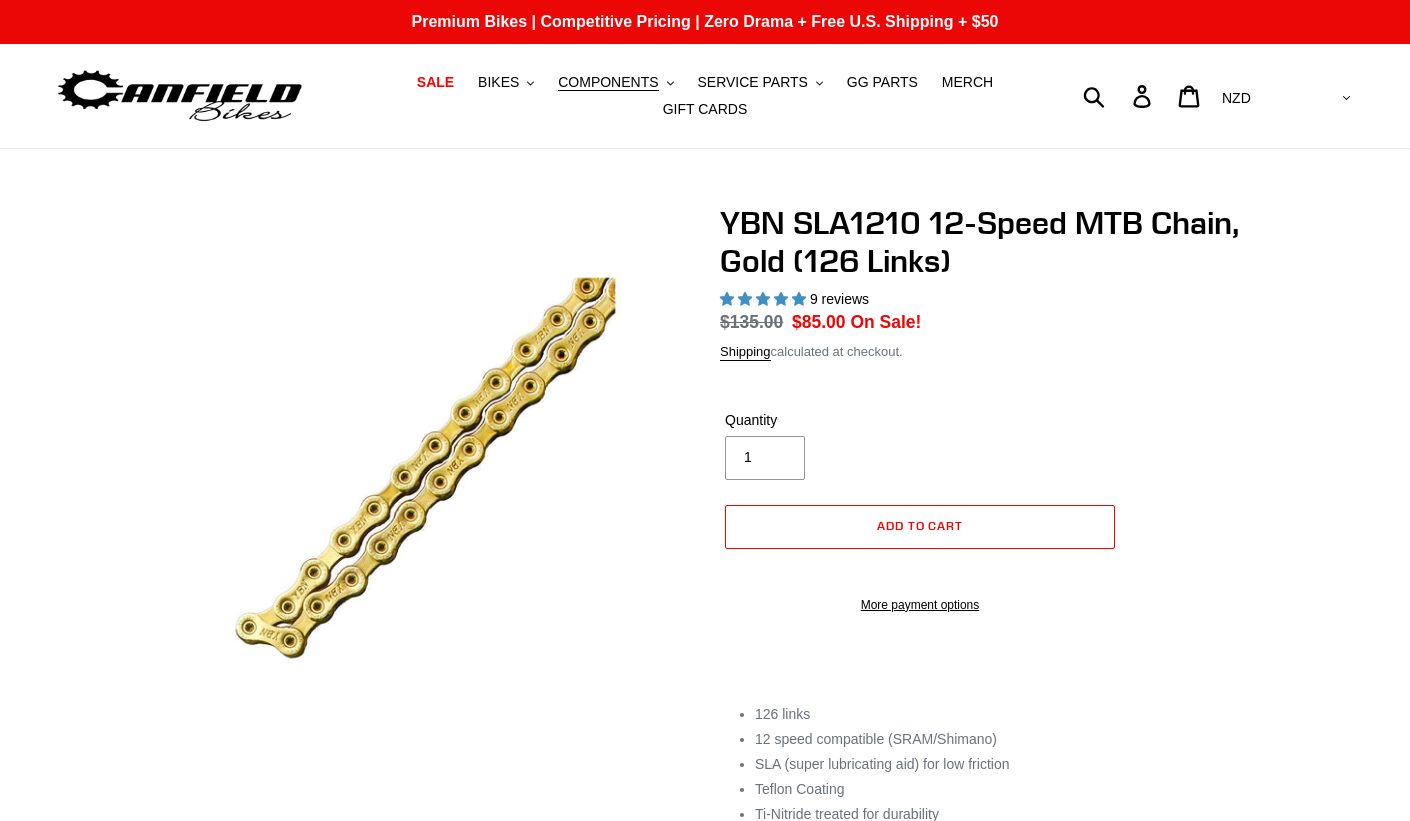 select on "highest-rating" 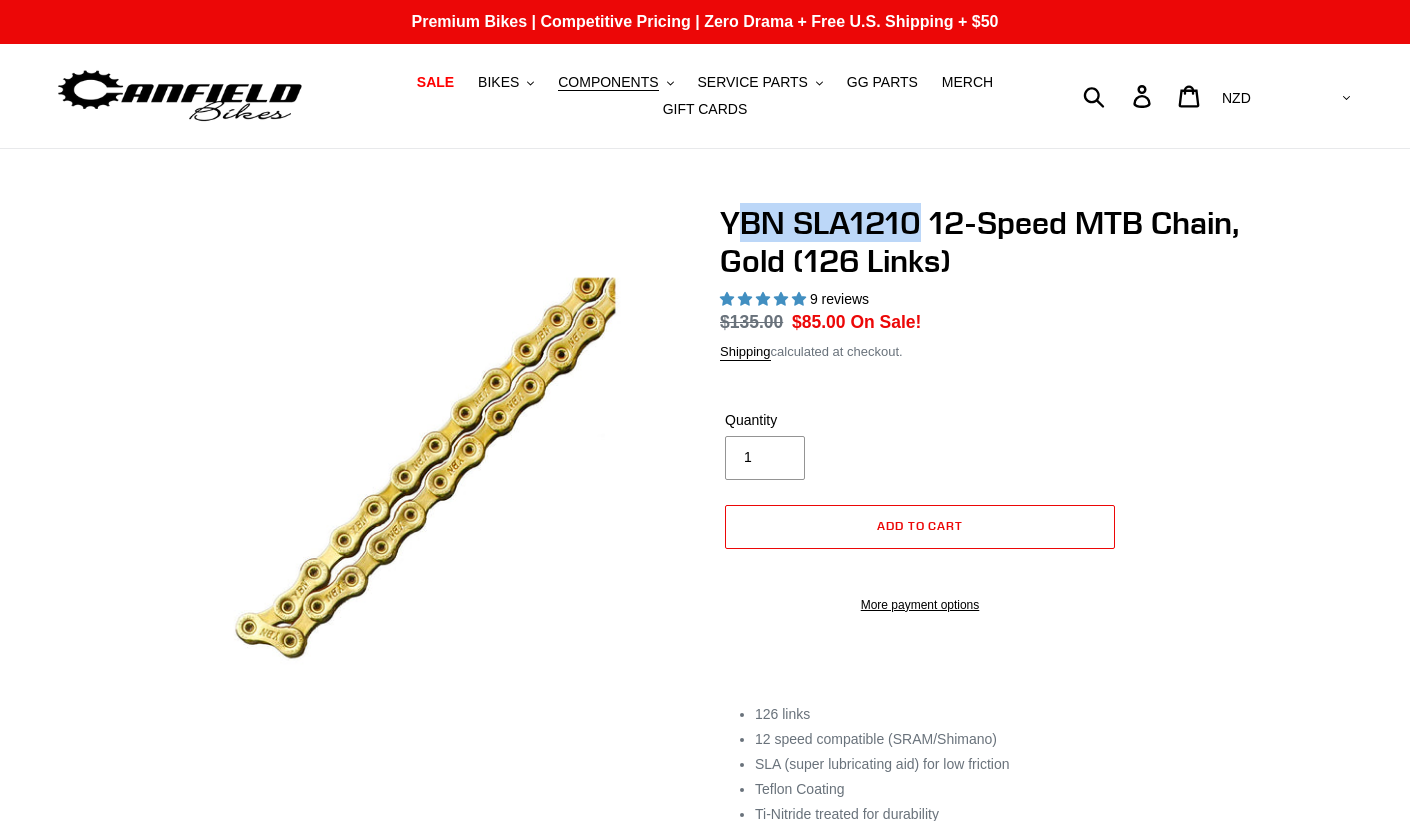 scroll, scrollTop: 0, scrollLeft: 0, axis: both 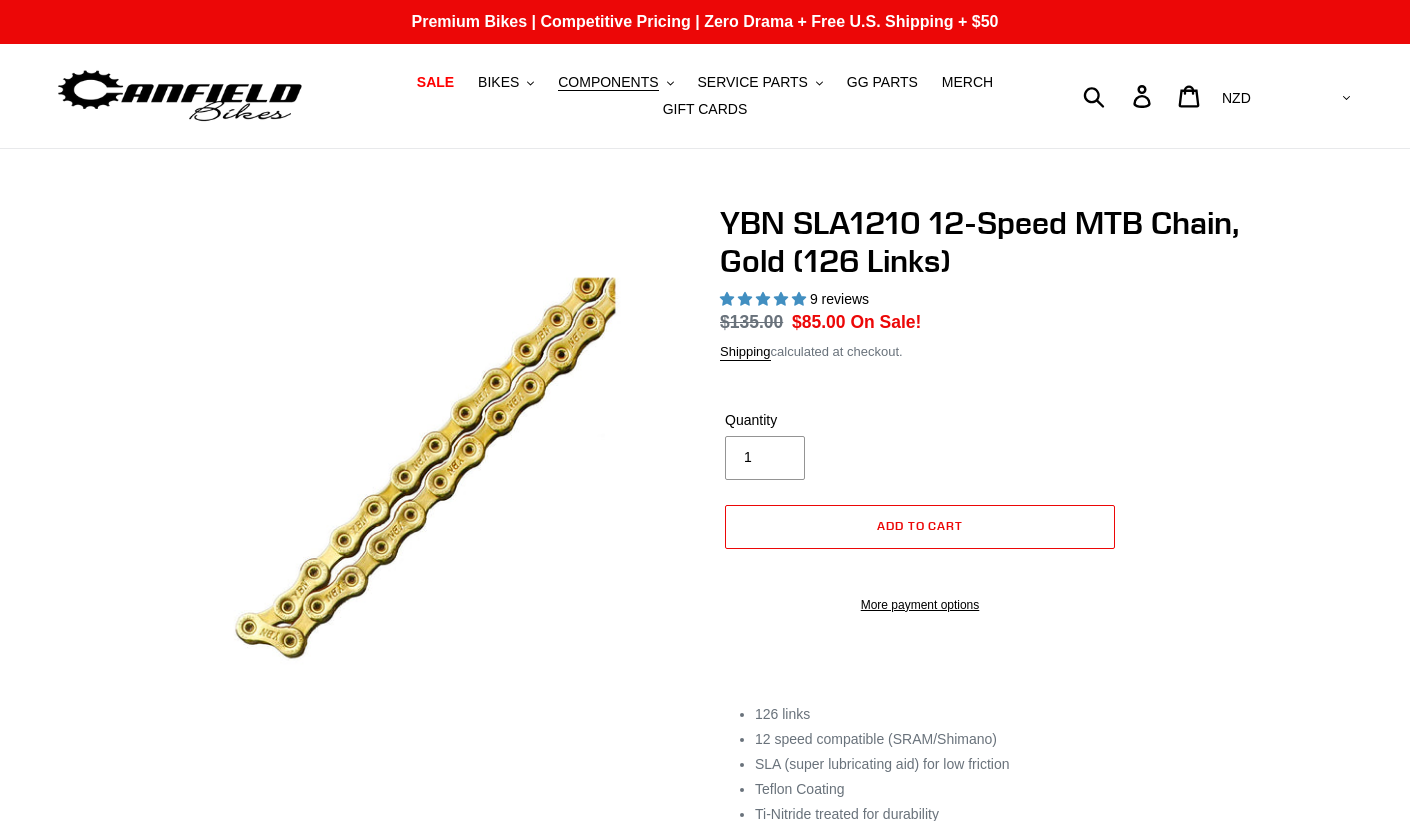 select on "highest-rating" 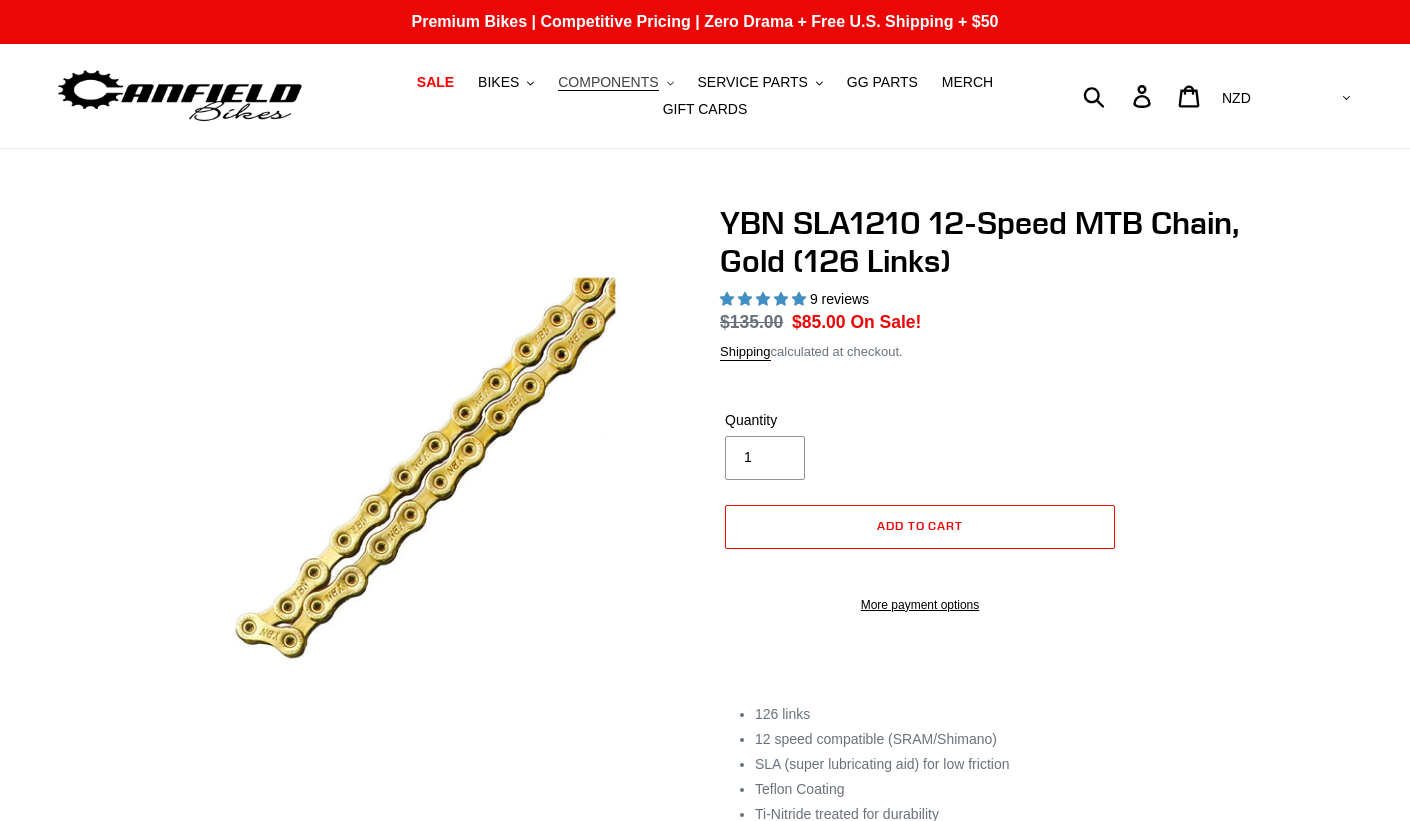 scroll, scrollTop: 0, scrollLeft: 0, axis: both 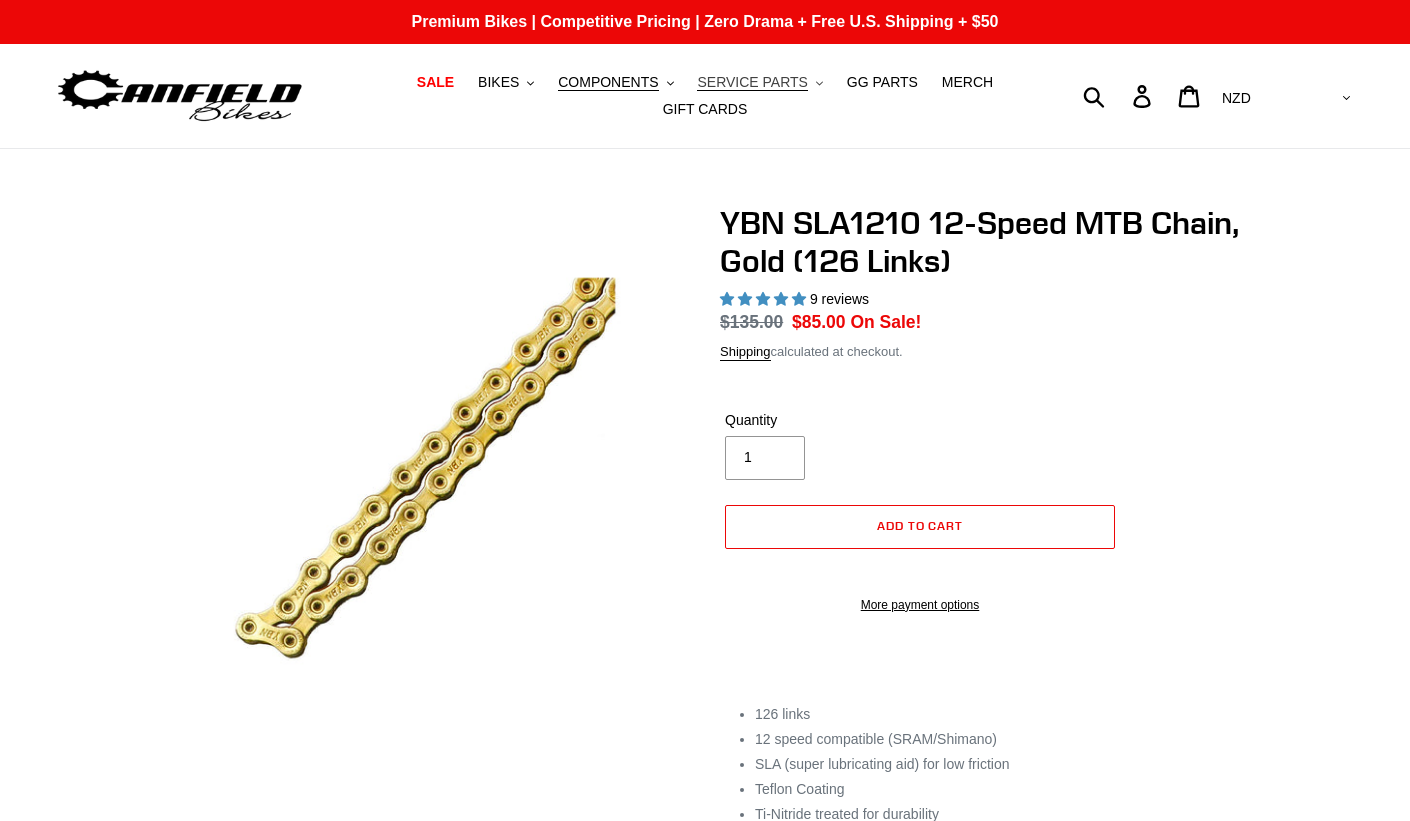 click on "SERVICE PARTS .cls-1{fill:#231f20}" at bounding box center [759, 82] 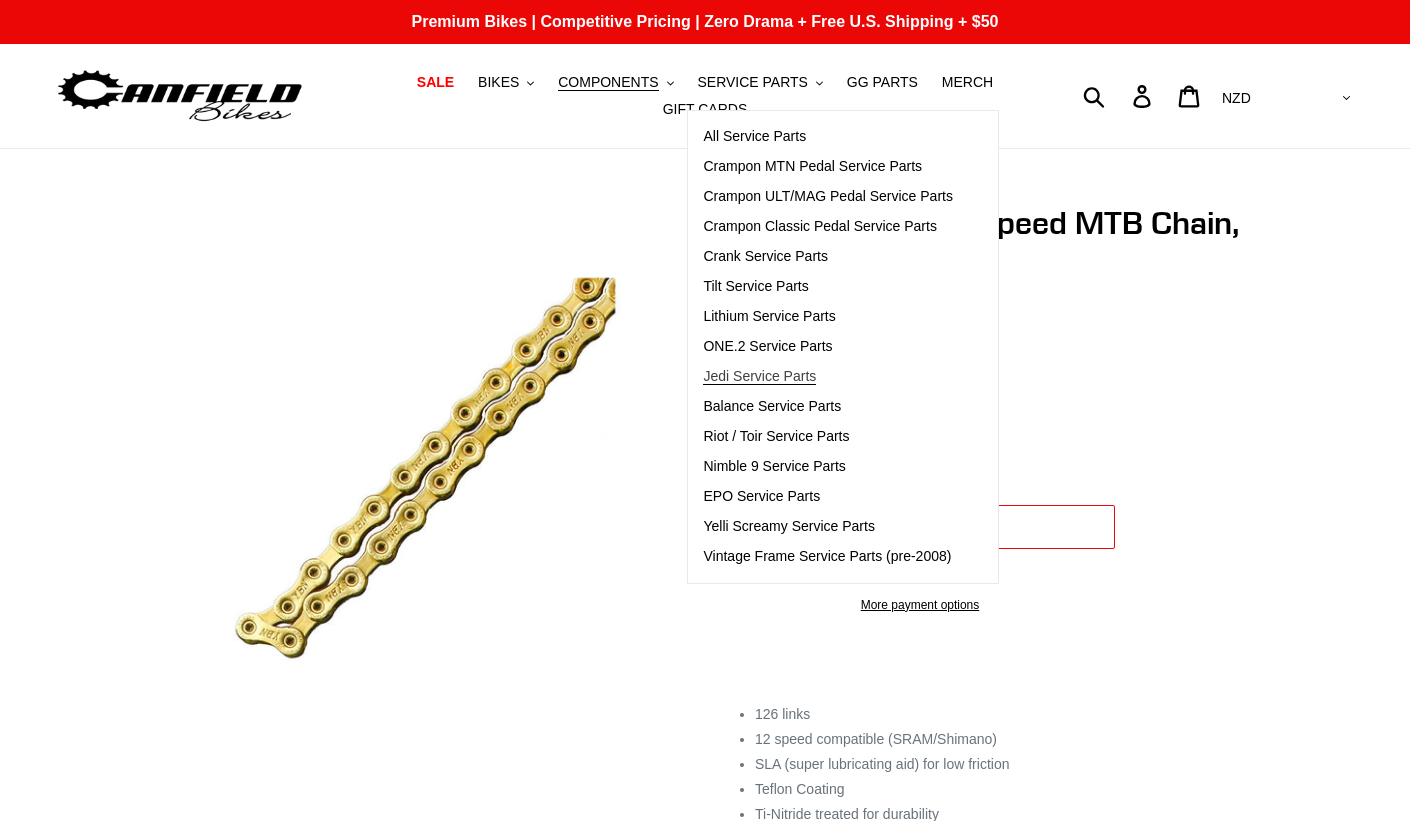 click on "Jedi Service Parts" at bounding box center (759, 376) 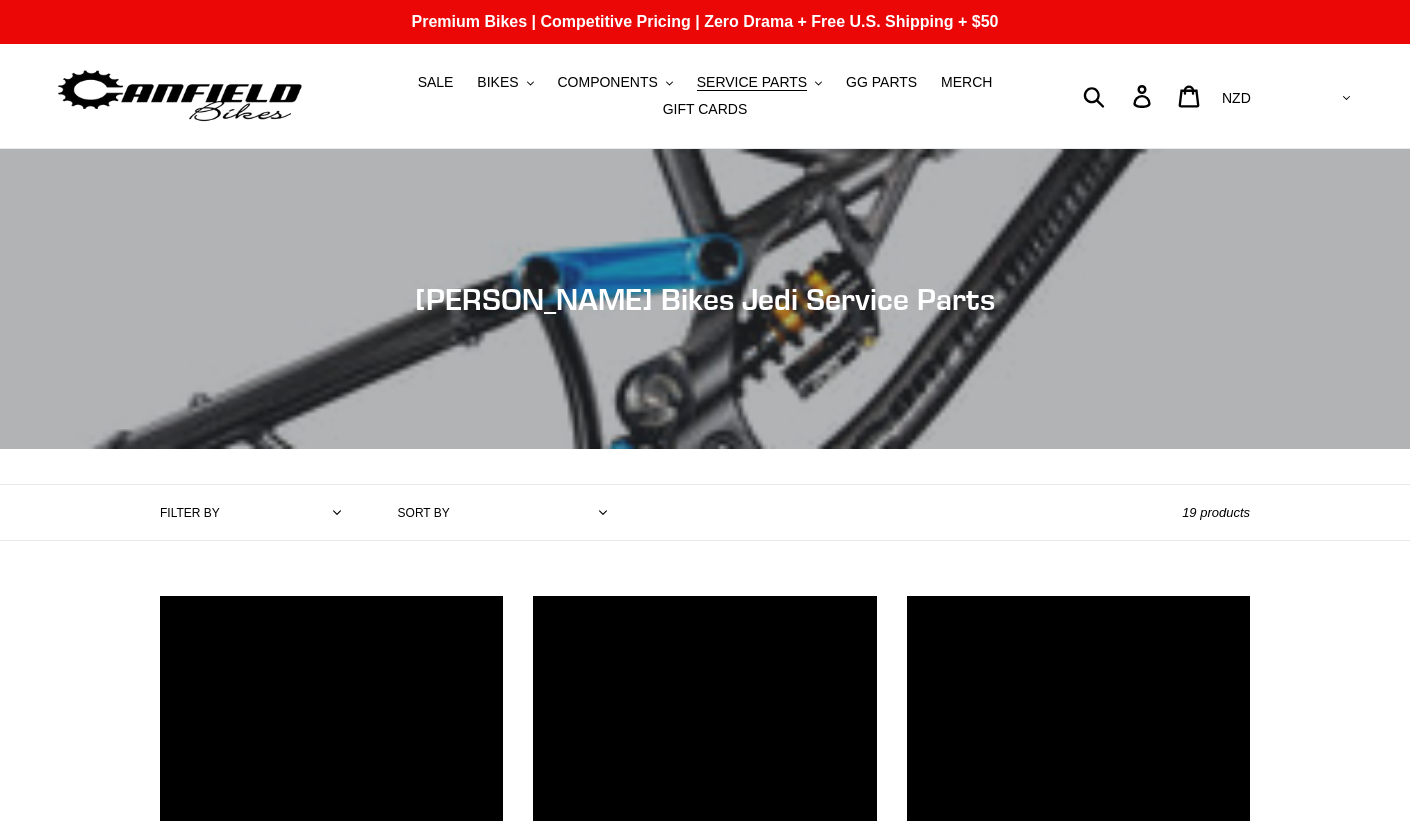 scroll, scrollTop: 0, scrollLeft: 0, axis: both 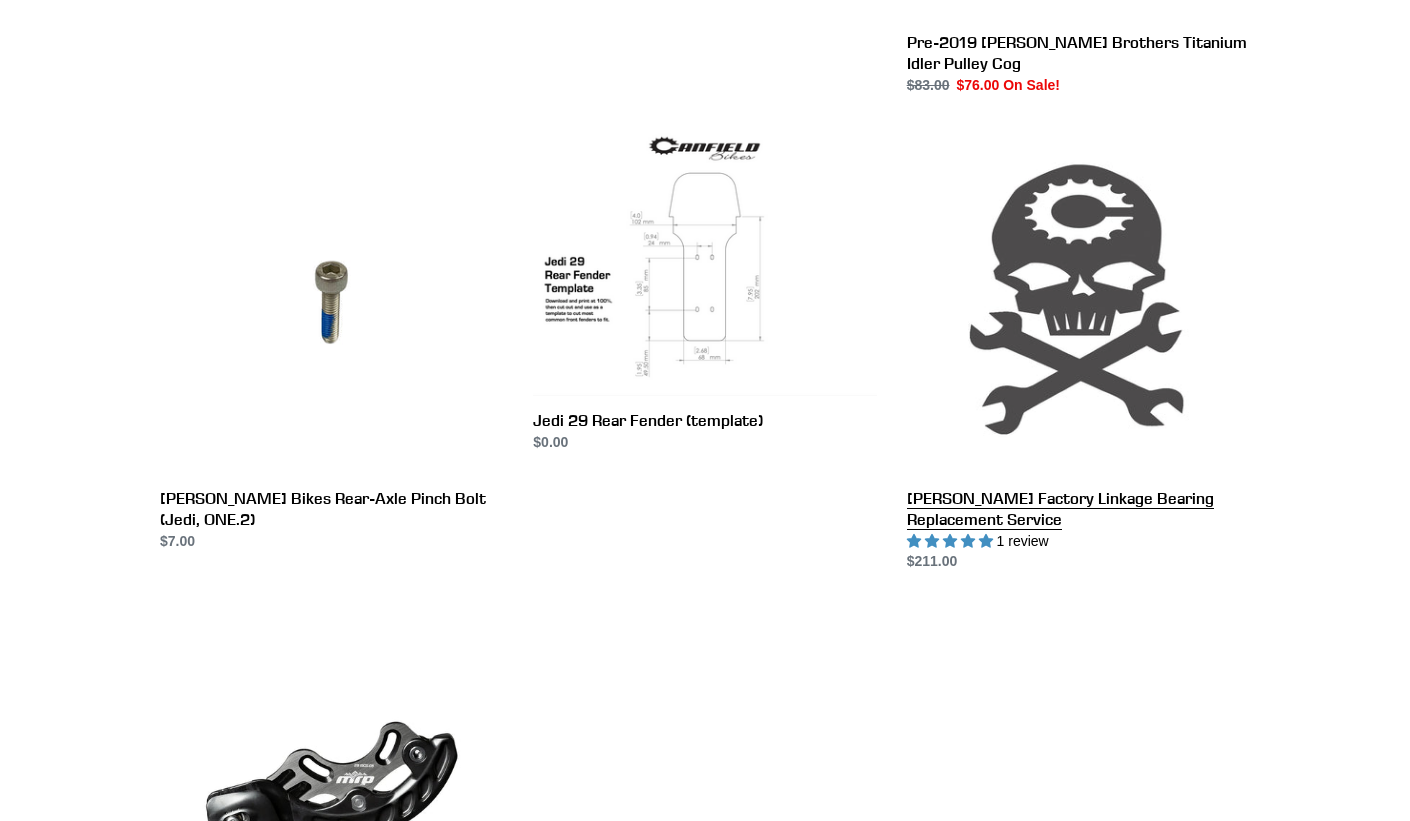 click on "Canfield Factory Linkage Bearing Replacement Service" at bounding box center [1078, 352] 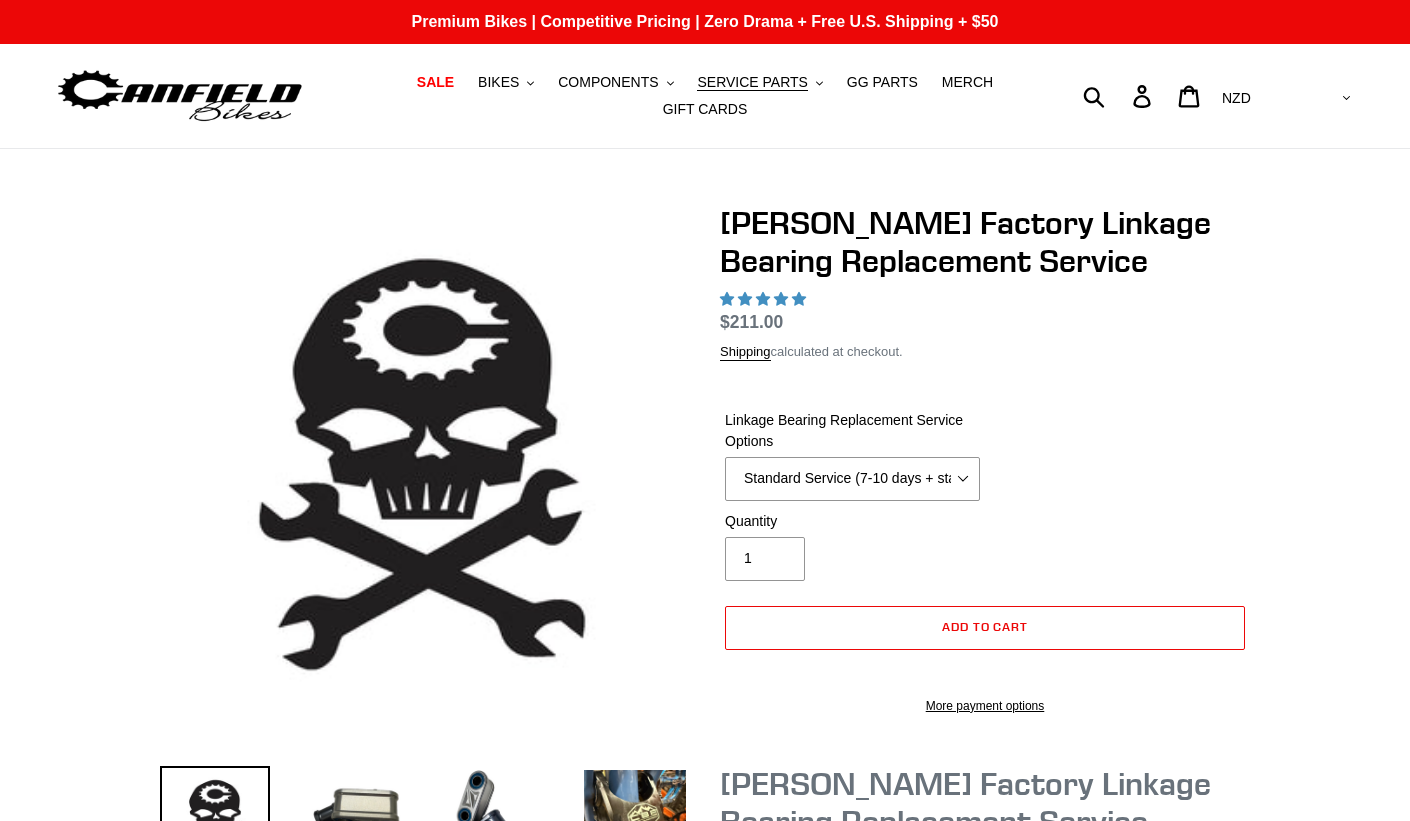 scroll, scrollTop: 0, scrollLeft: 0, axis: both 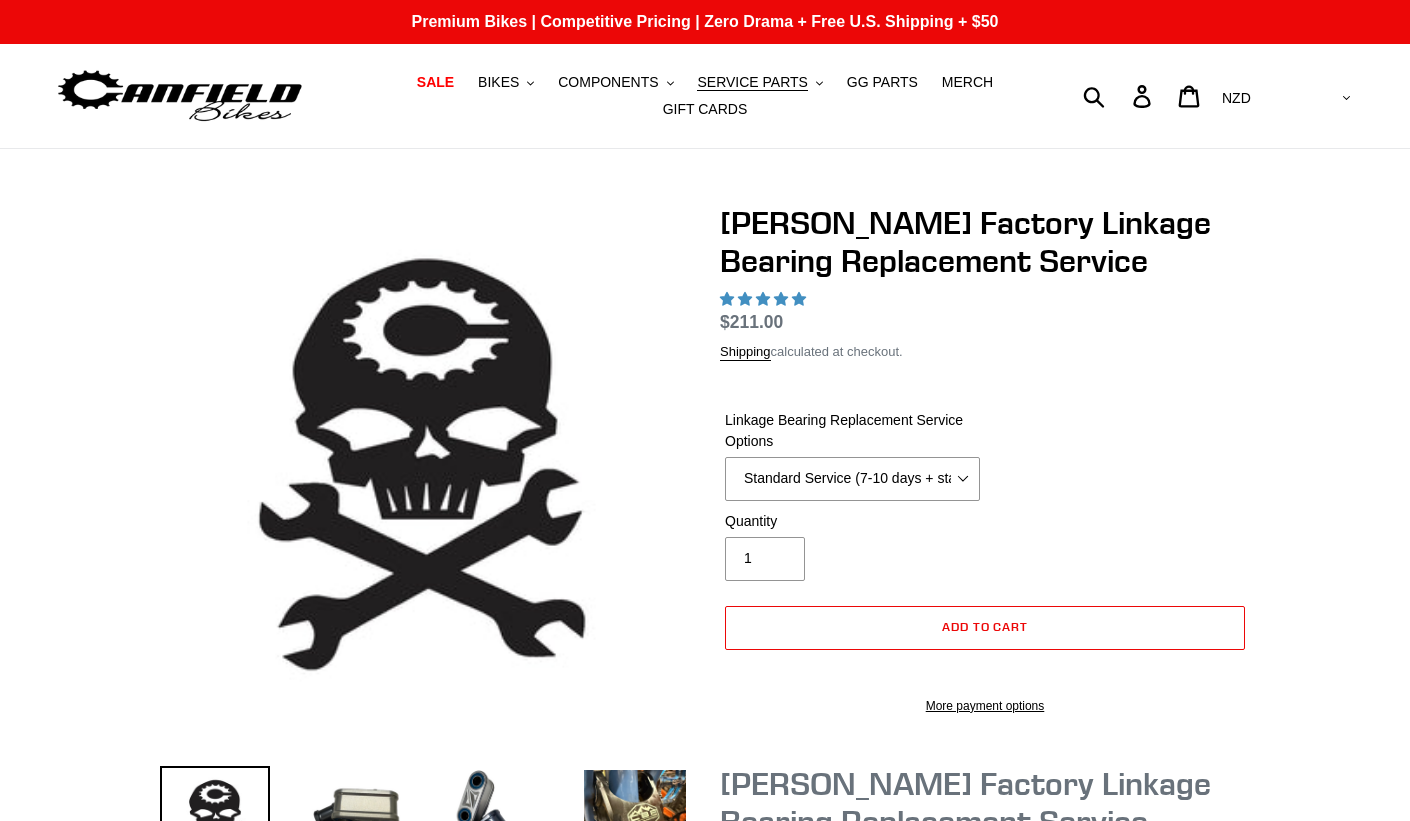 select on "highest-rating" 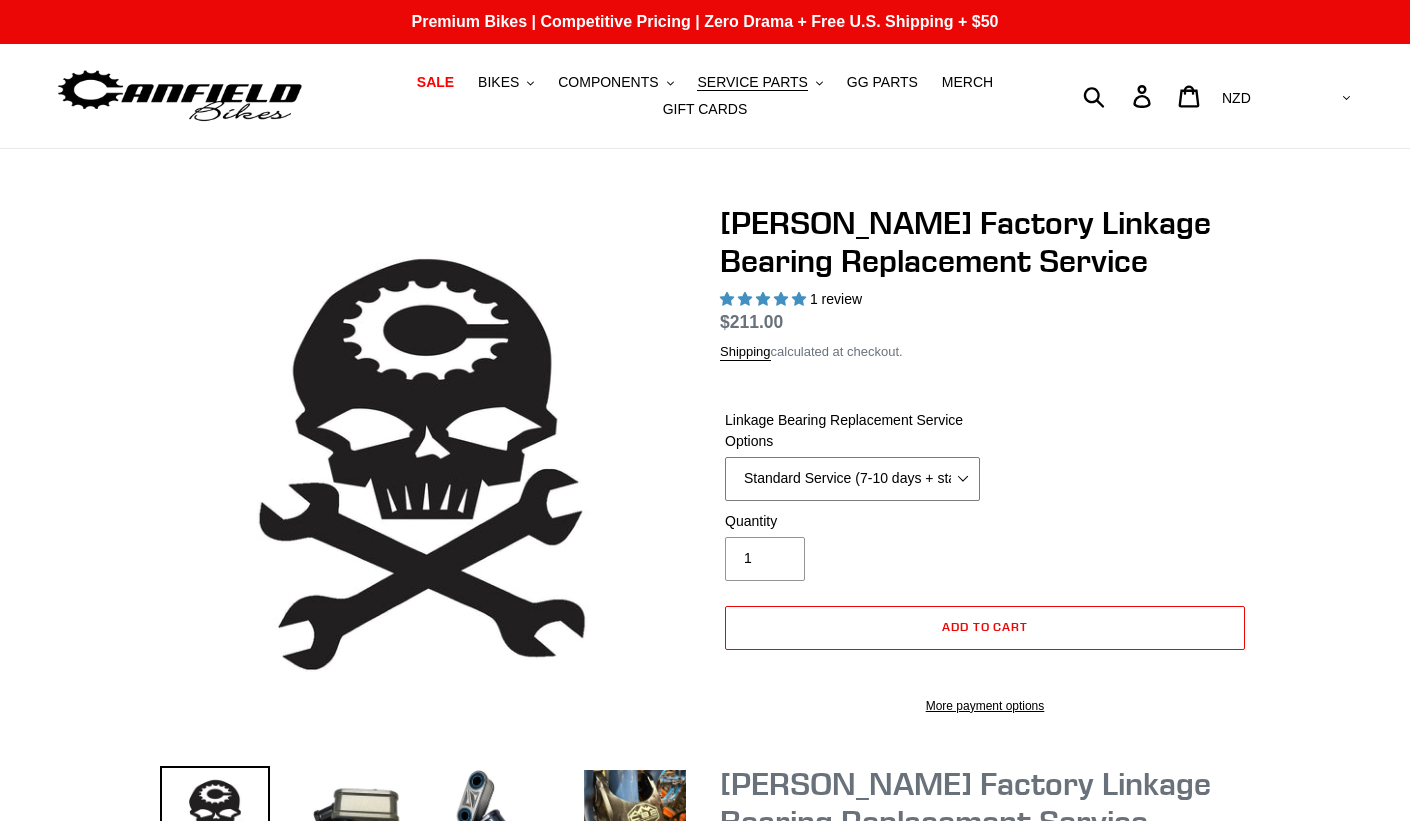 click on "Standard Service (7-10 days + standard shipping)
Priority Service (5-7 days + priority shipping)
Expedited Service (2-3 days + 2-day shipping)
Same Day Service (1-day + next day air shipping)" at bounding box center [852, 479] 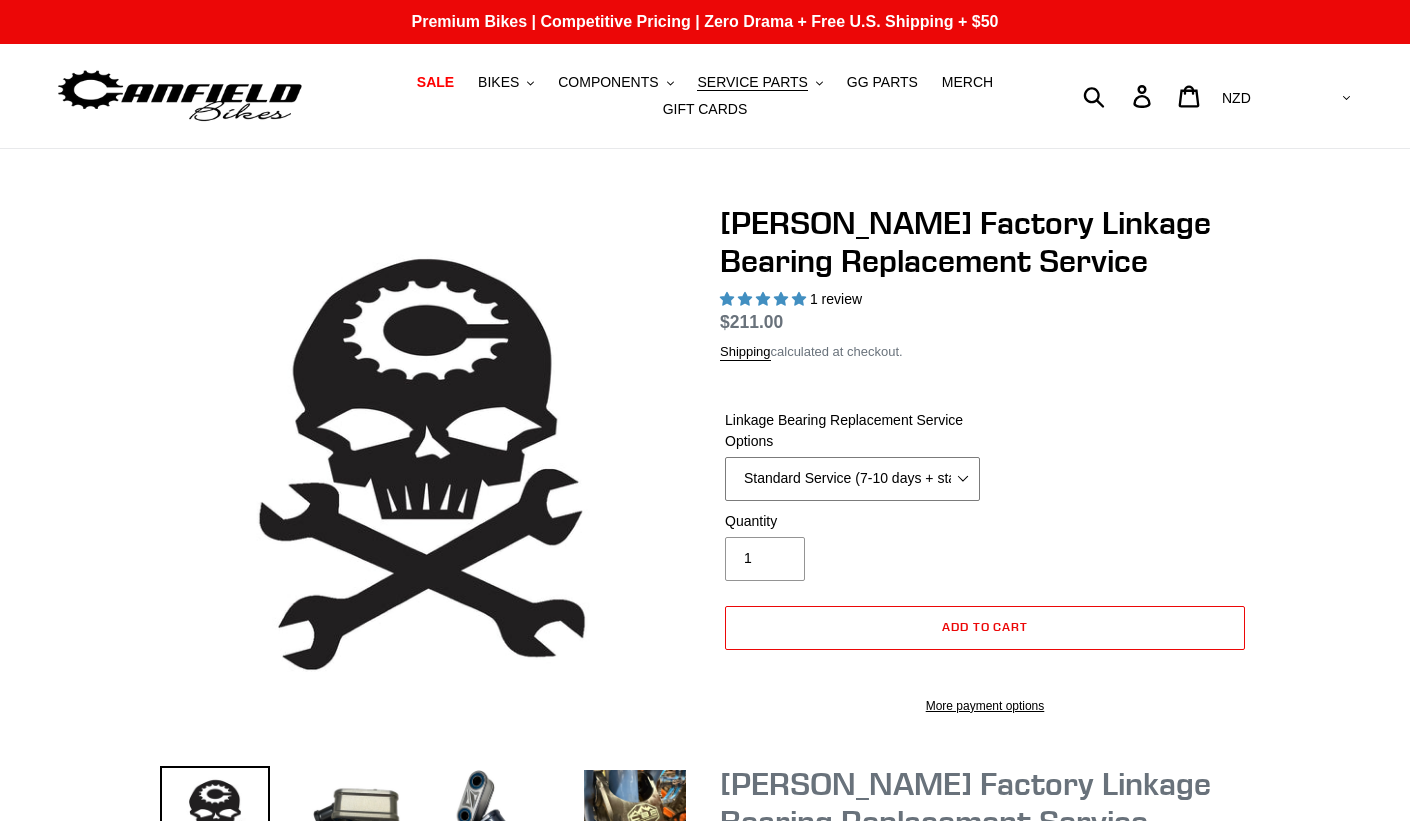 select on "Same Day Service (1-day + next day air shipping)" 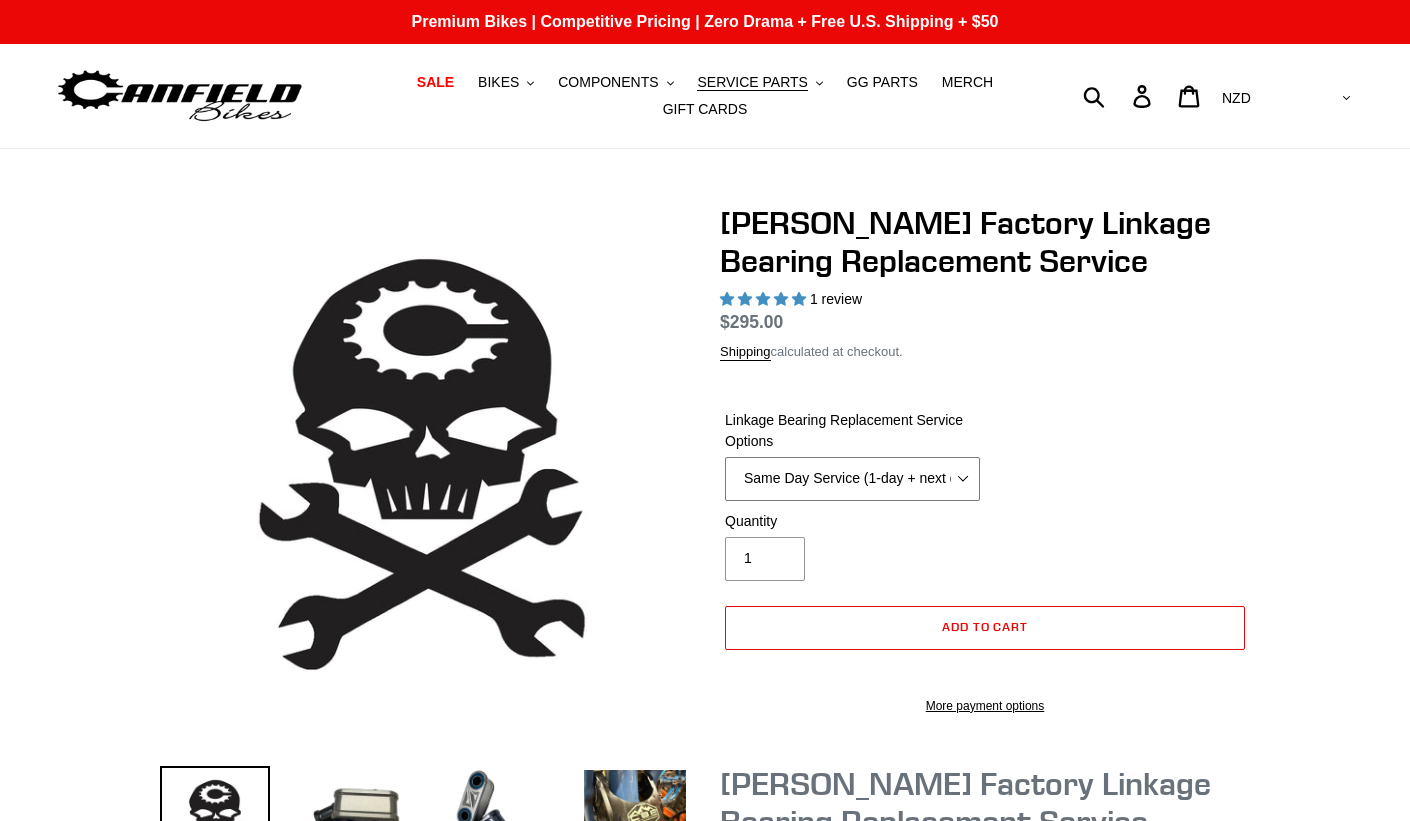 click on "Standard Service (7-10 days + standard shipping)
Priority Service (5-7 days + priority shipping)
Expedited Service (2-3 days + 2-day shipping)
Same Day Service (1-day + next day air shipping)" at bounding box center [852, 479] 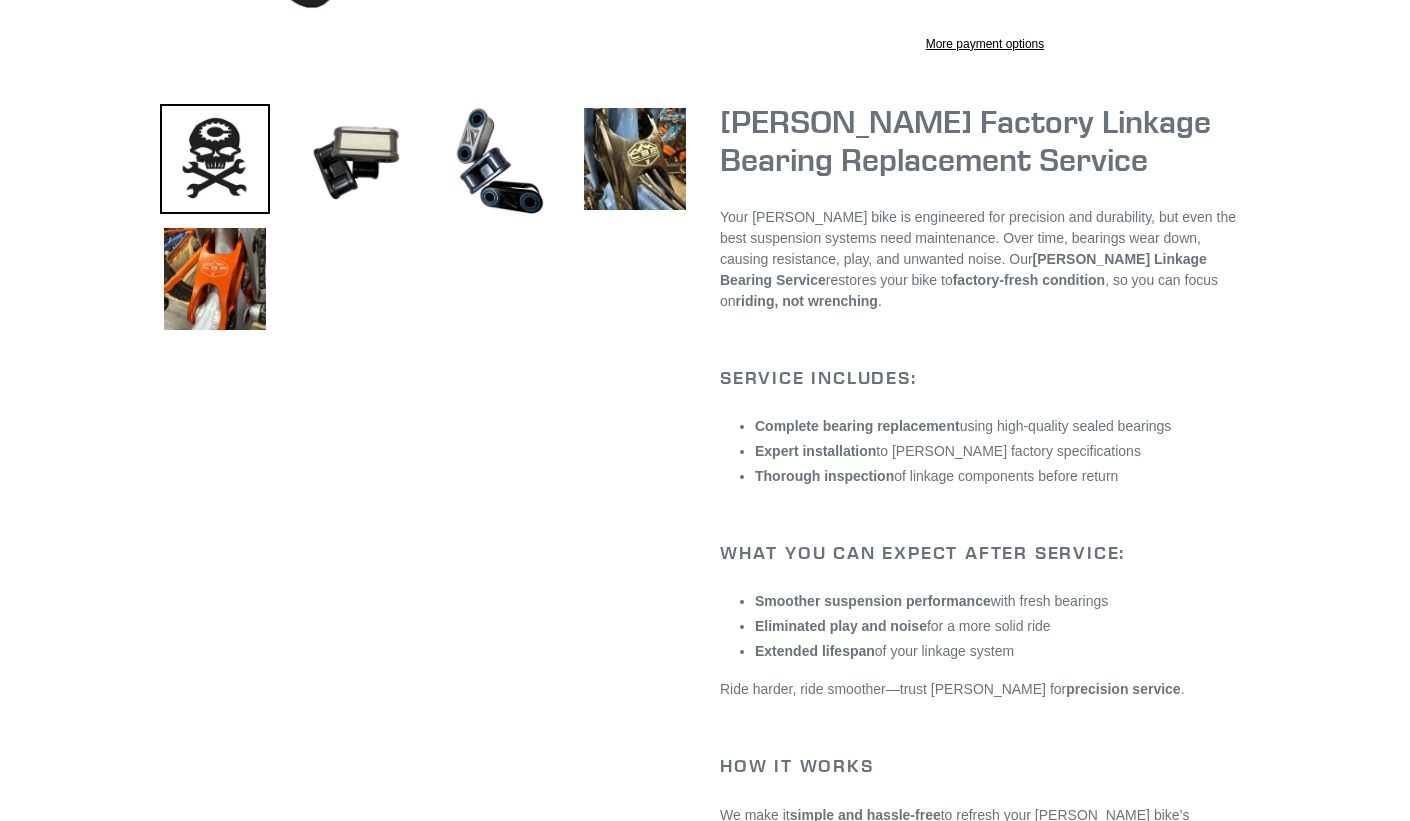 scroll, scrollTop: 683, scrollLeft: 0, axis: vertical 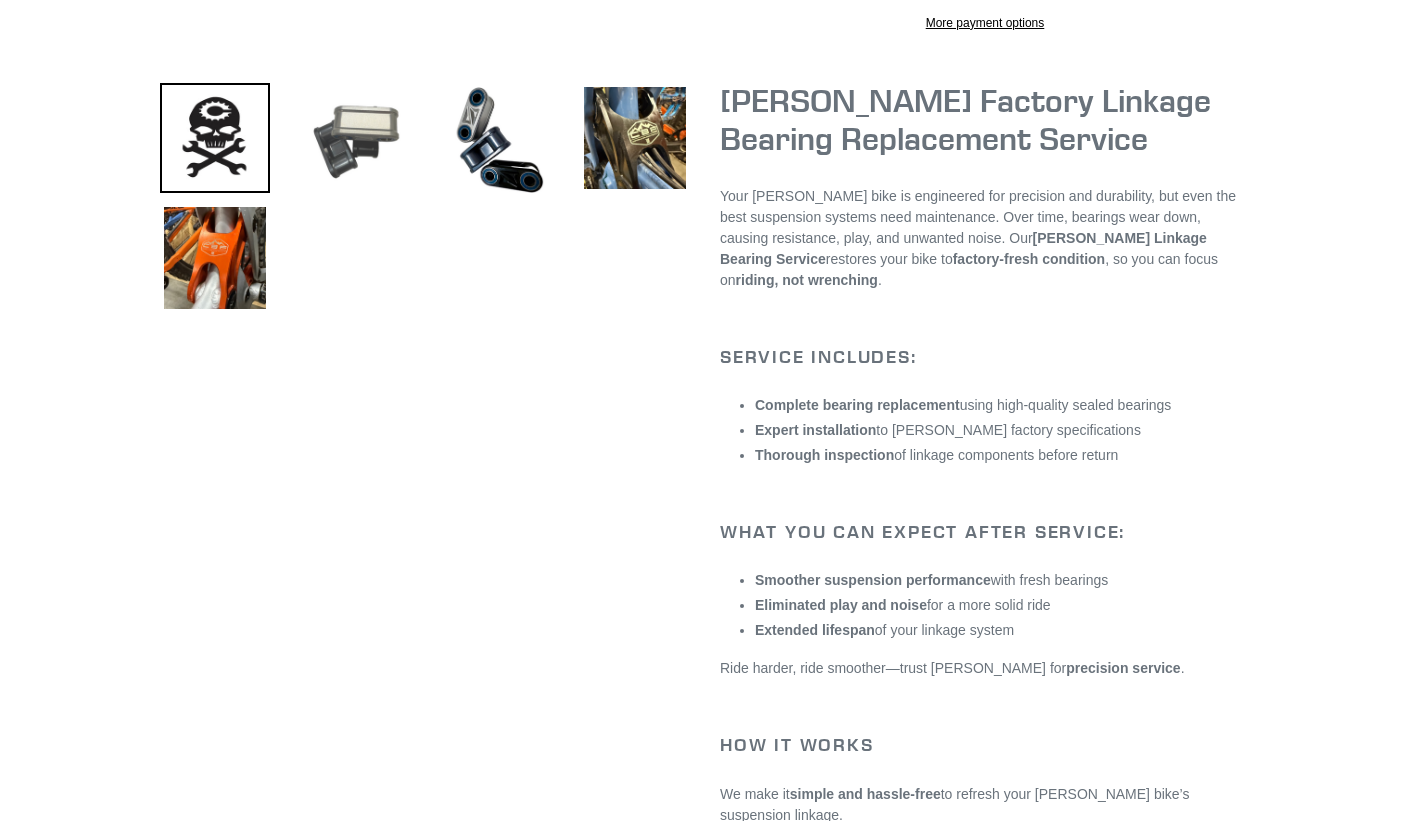 click at bounding box center (355, 138) 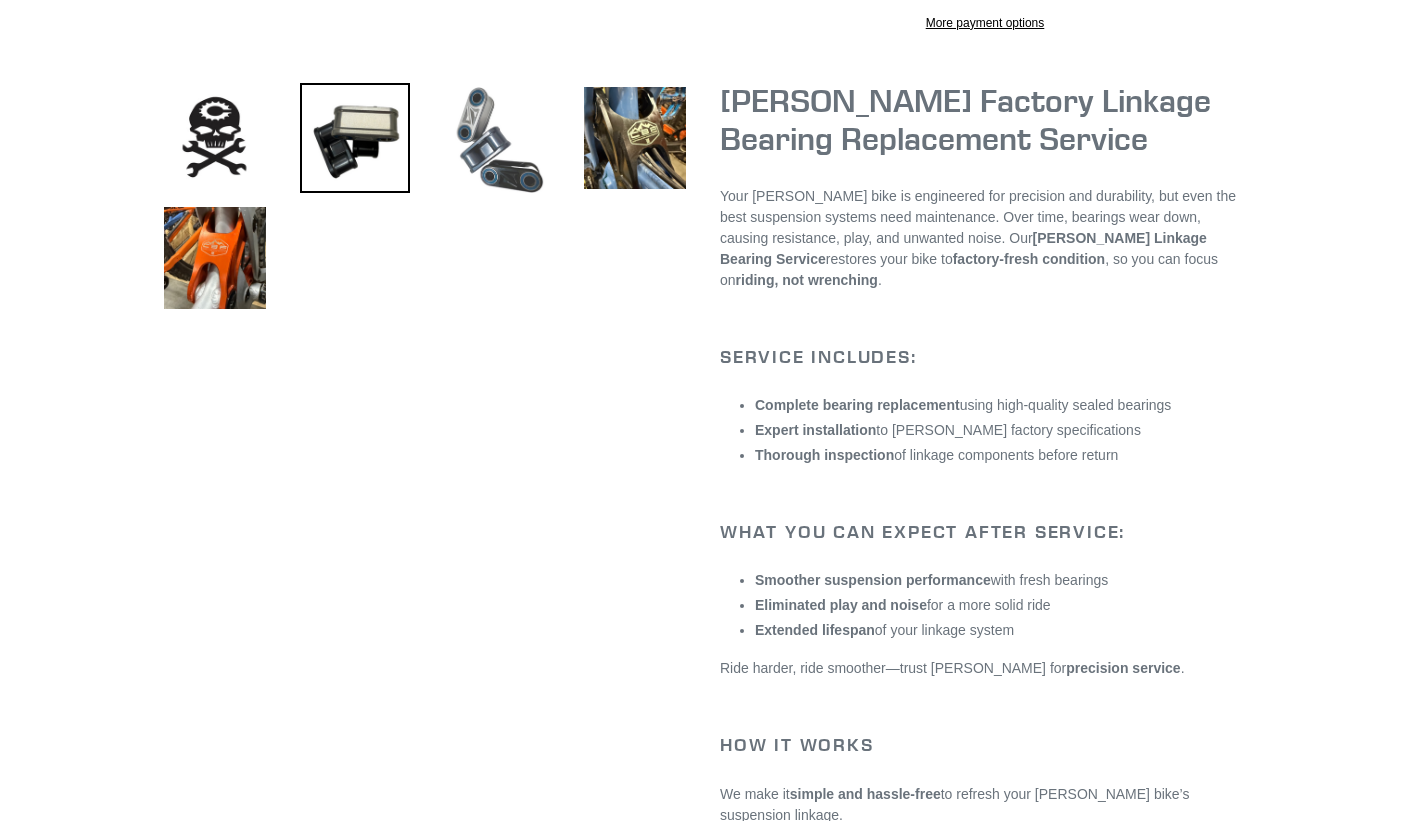 click at bounding box center [495, 140] 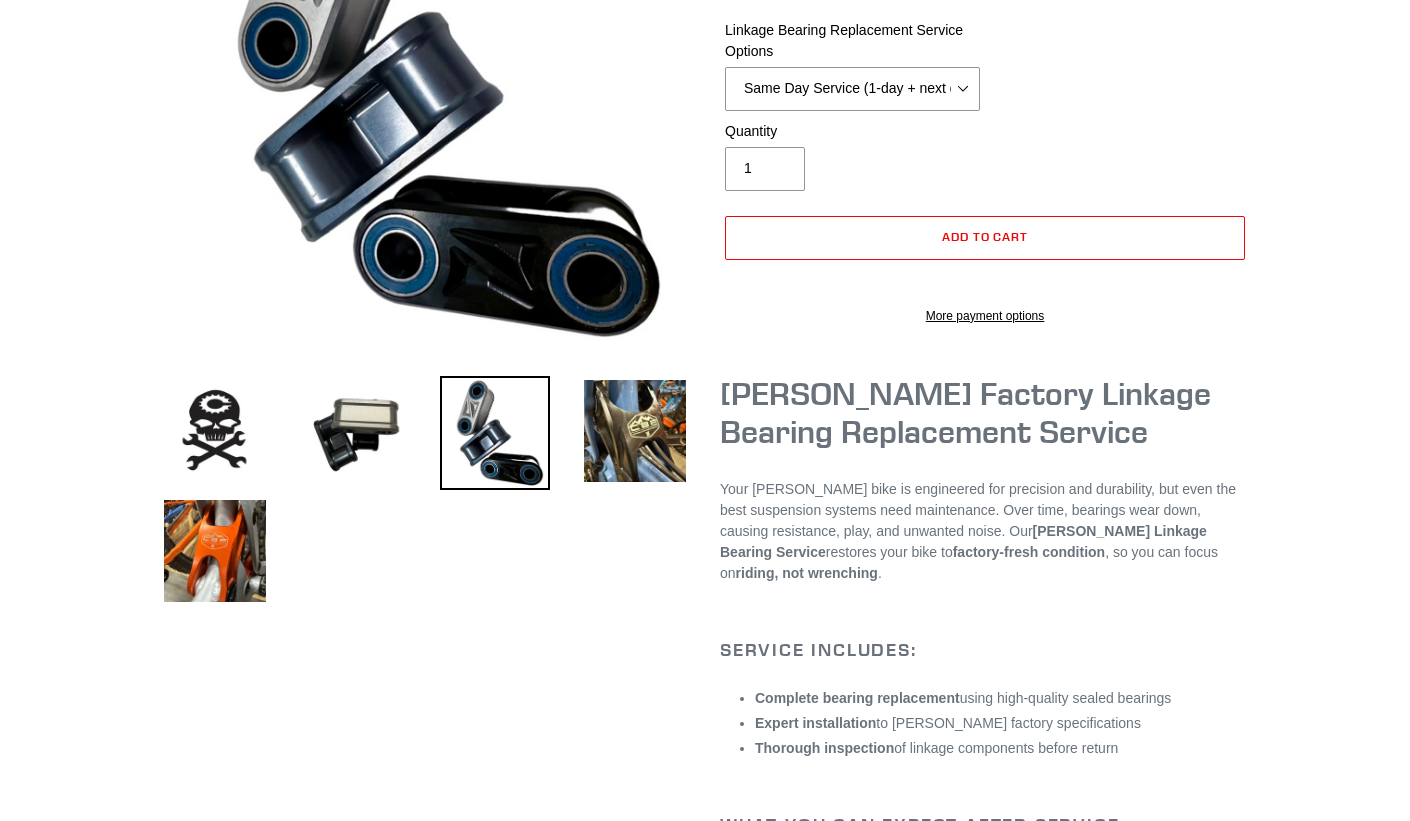 scroll, scrollTop: 607, scrollLeft: 0, axis: vertical 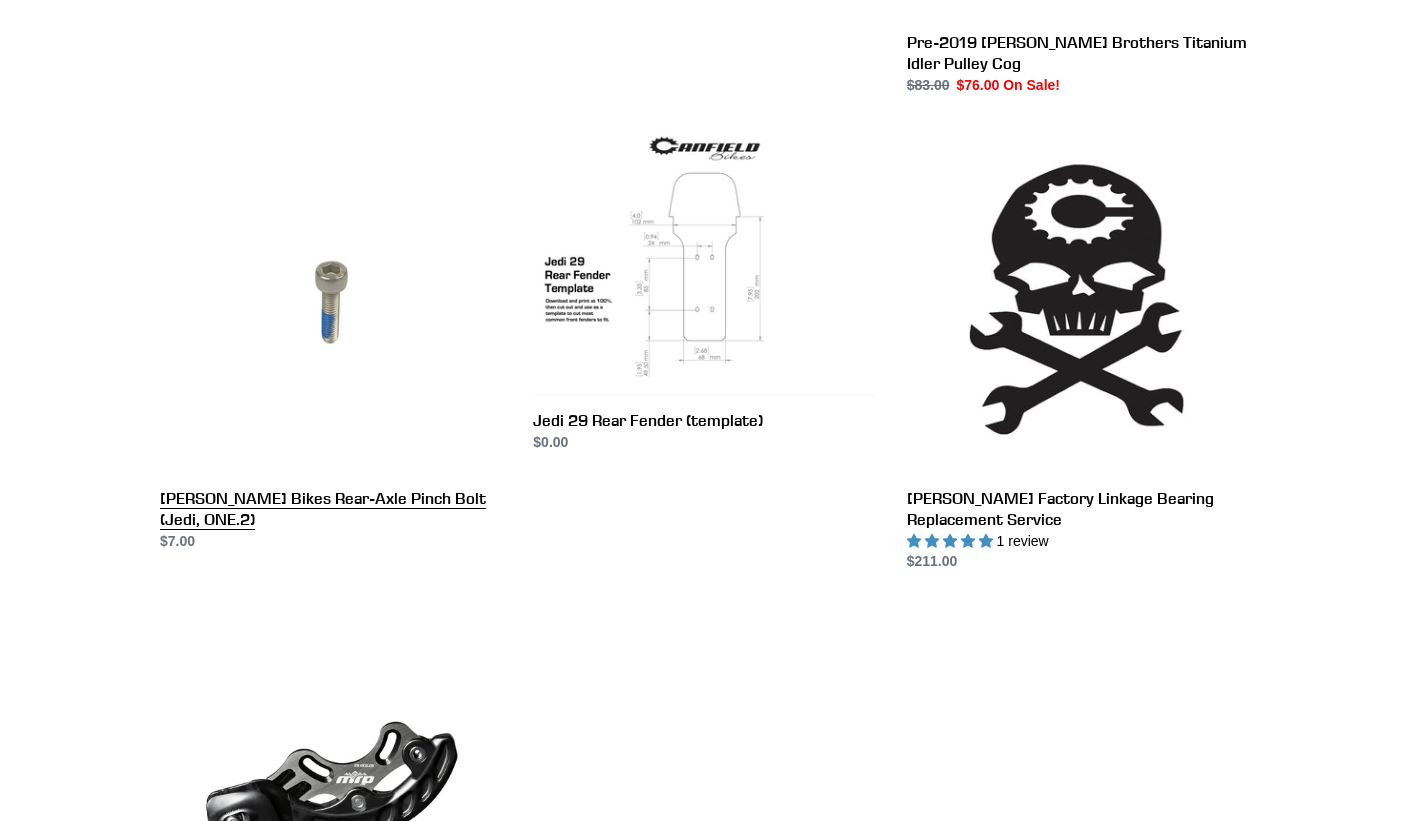 click on "[PERSON_NAME] Bikes Rear-Axle Pinch Bolt (Jedi, ONE.2)" at bounding box center (331, 341) 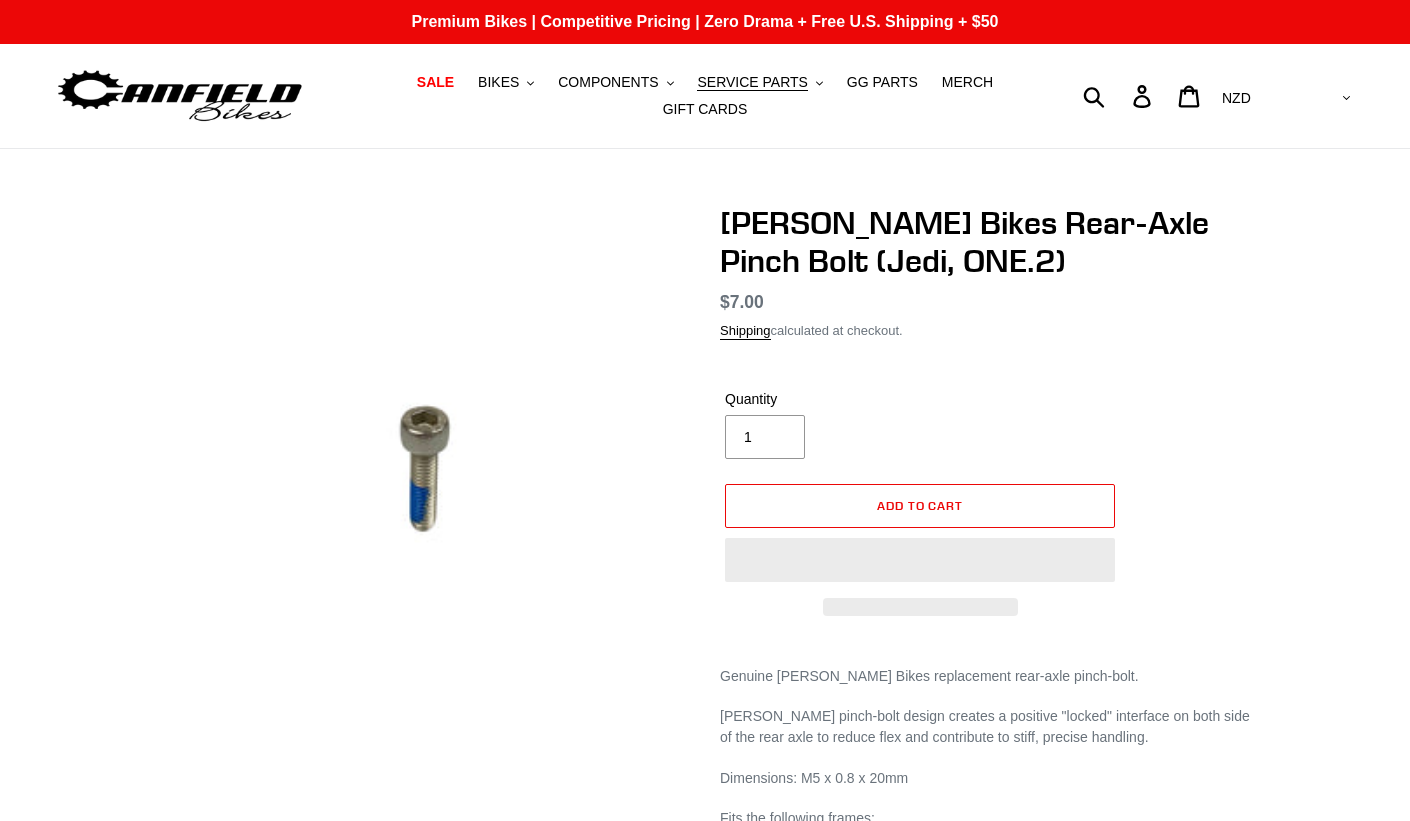 scroll, scrollTop: 0, scrollLeft: 0, axis: both 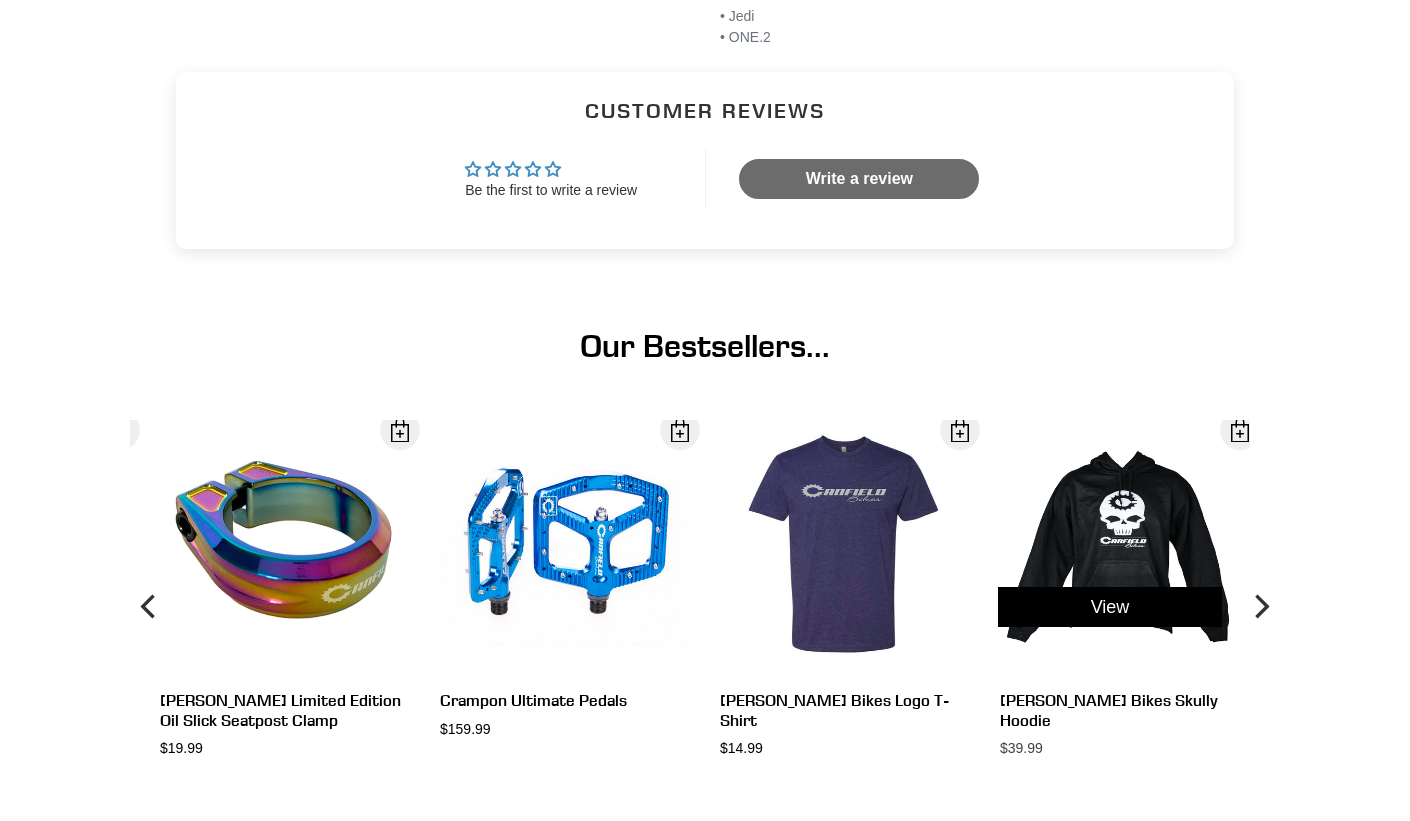 click on "View" at bounding box center [1110, 606] 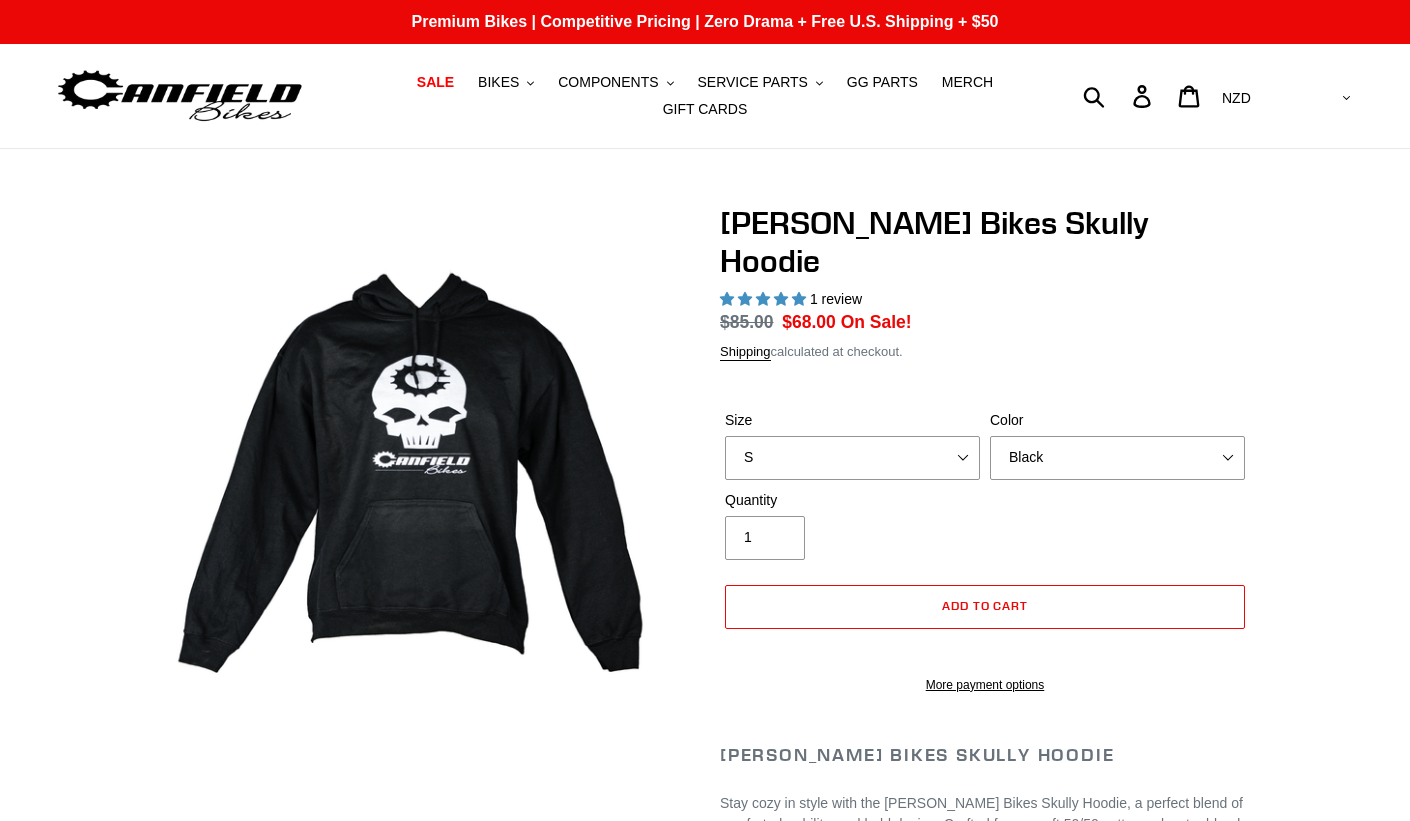select on "highest-rating" 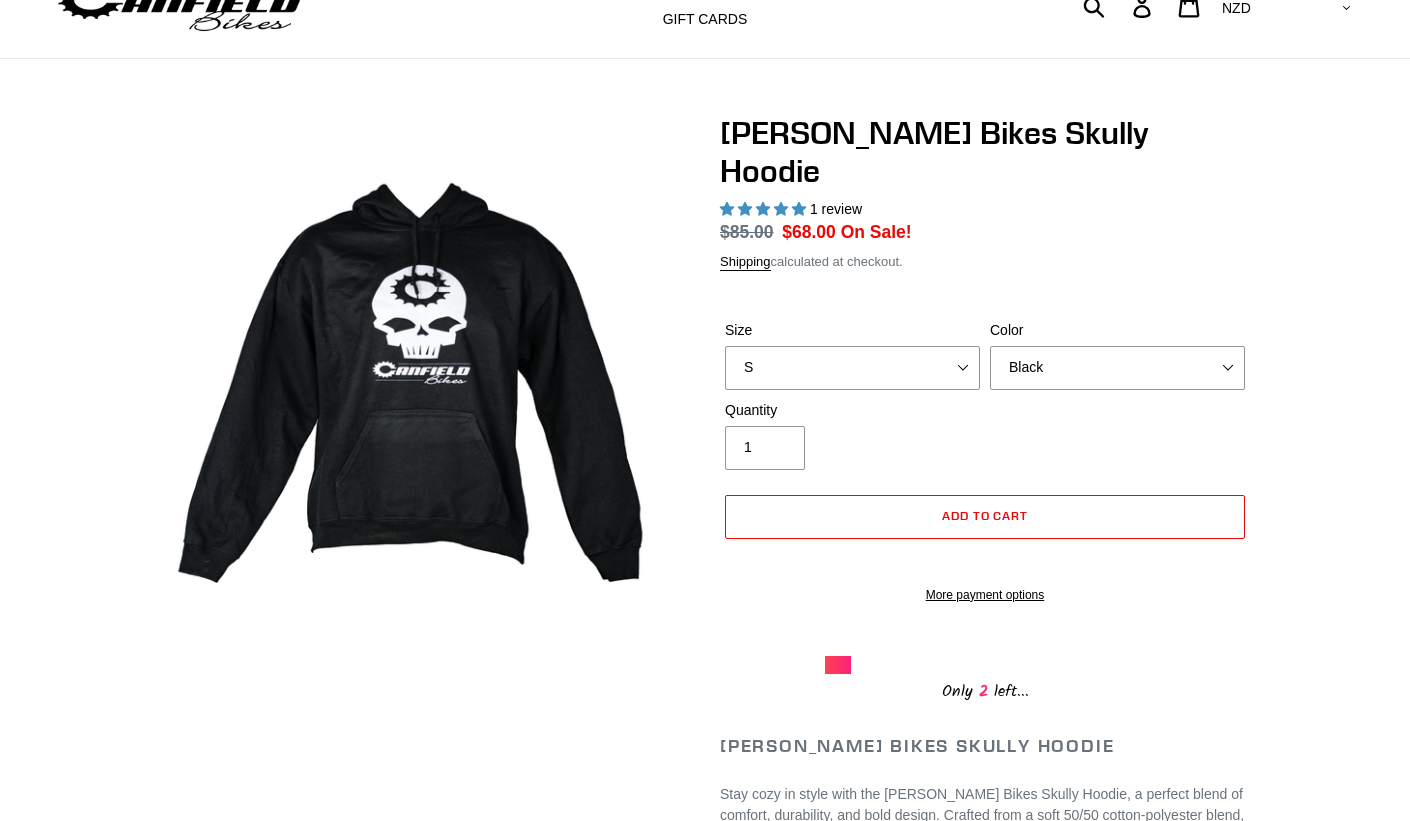 scroll, scrollTop: 0, scrollLeft: 0, axis: both 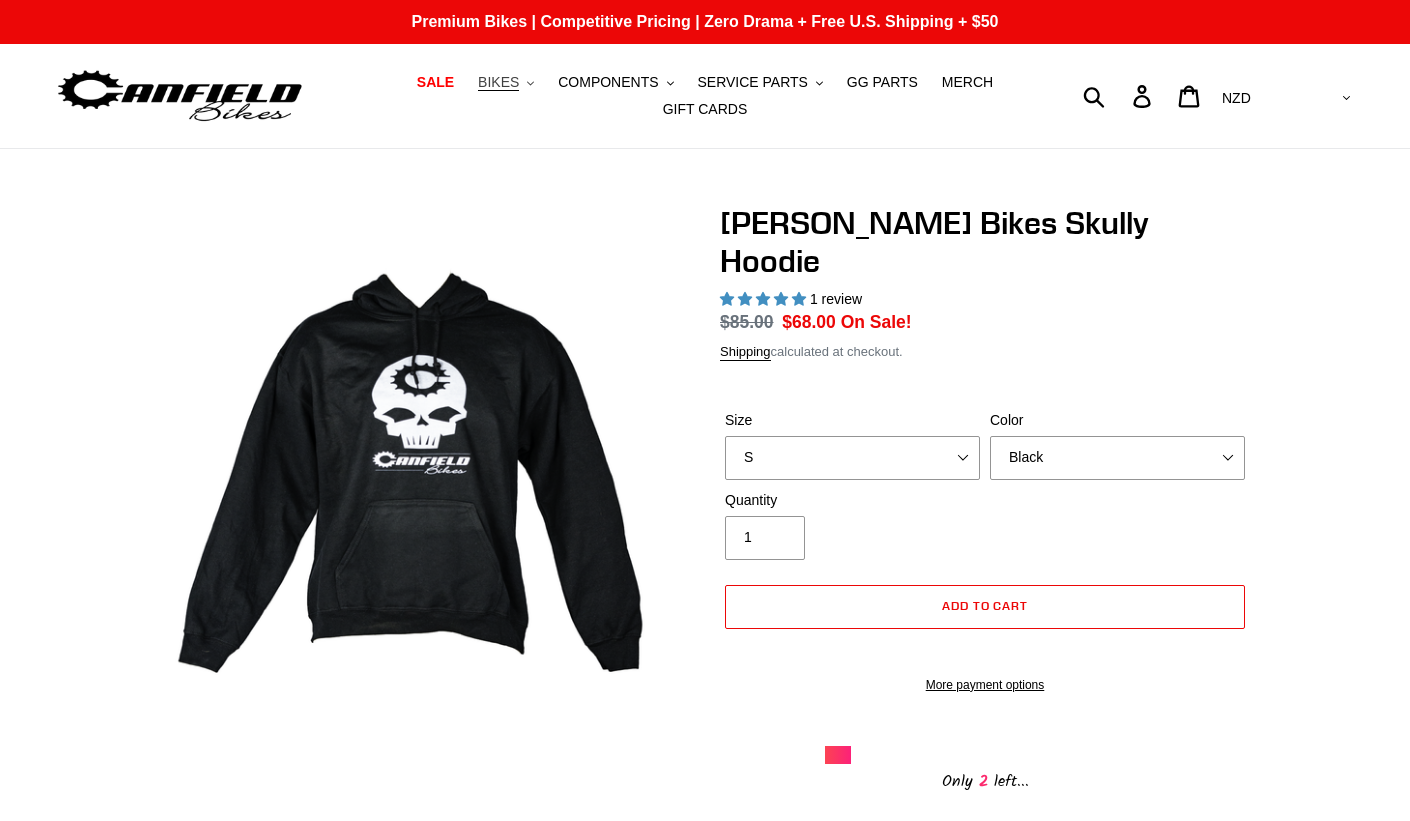 click on ".cls-1{fill:#231f20}" 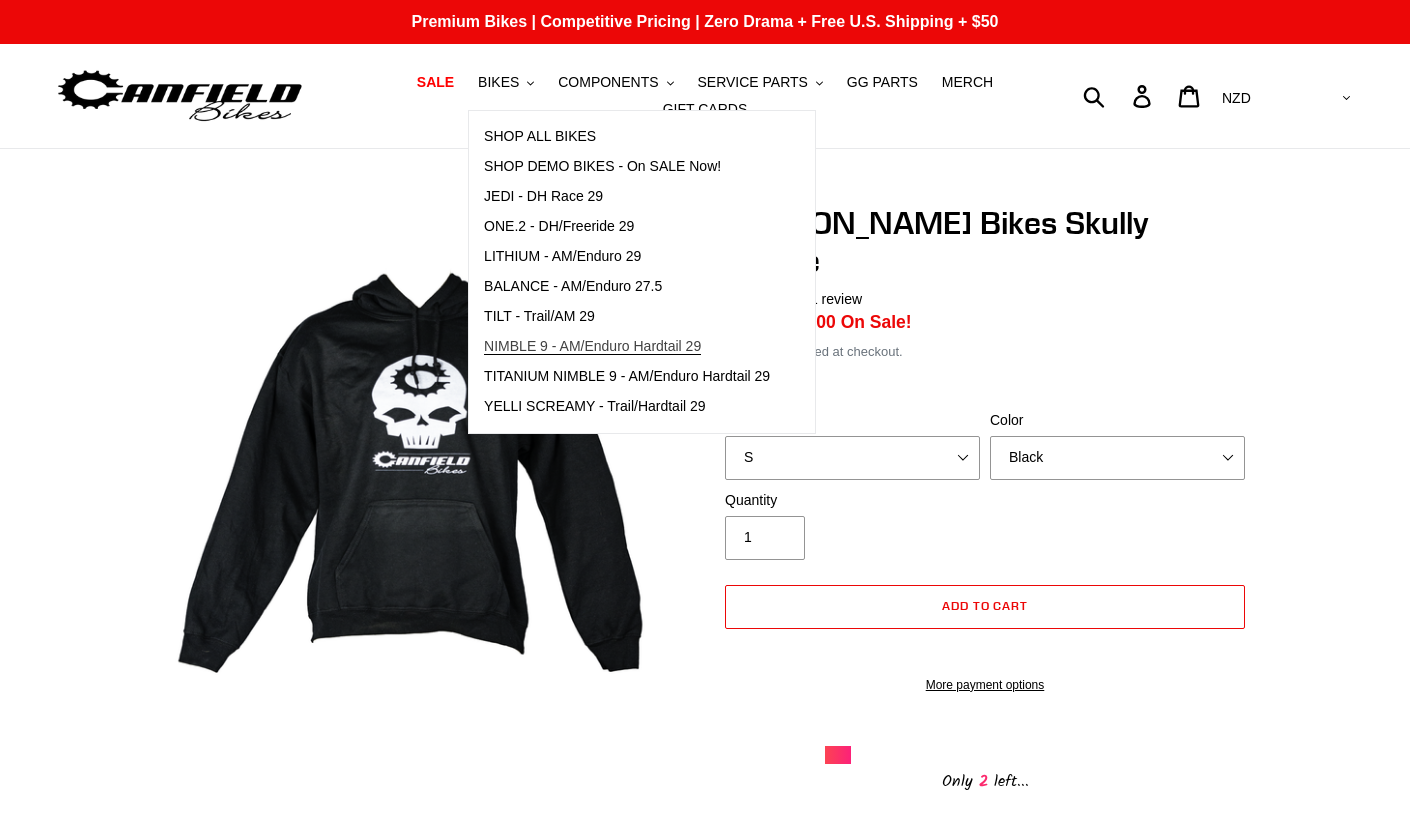 click on "NIMBLE 9 - AM/Enduro Hardtail 29" at bounding box center [592, 346] 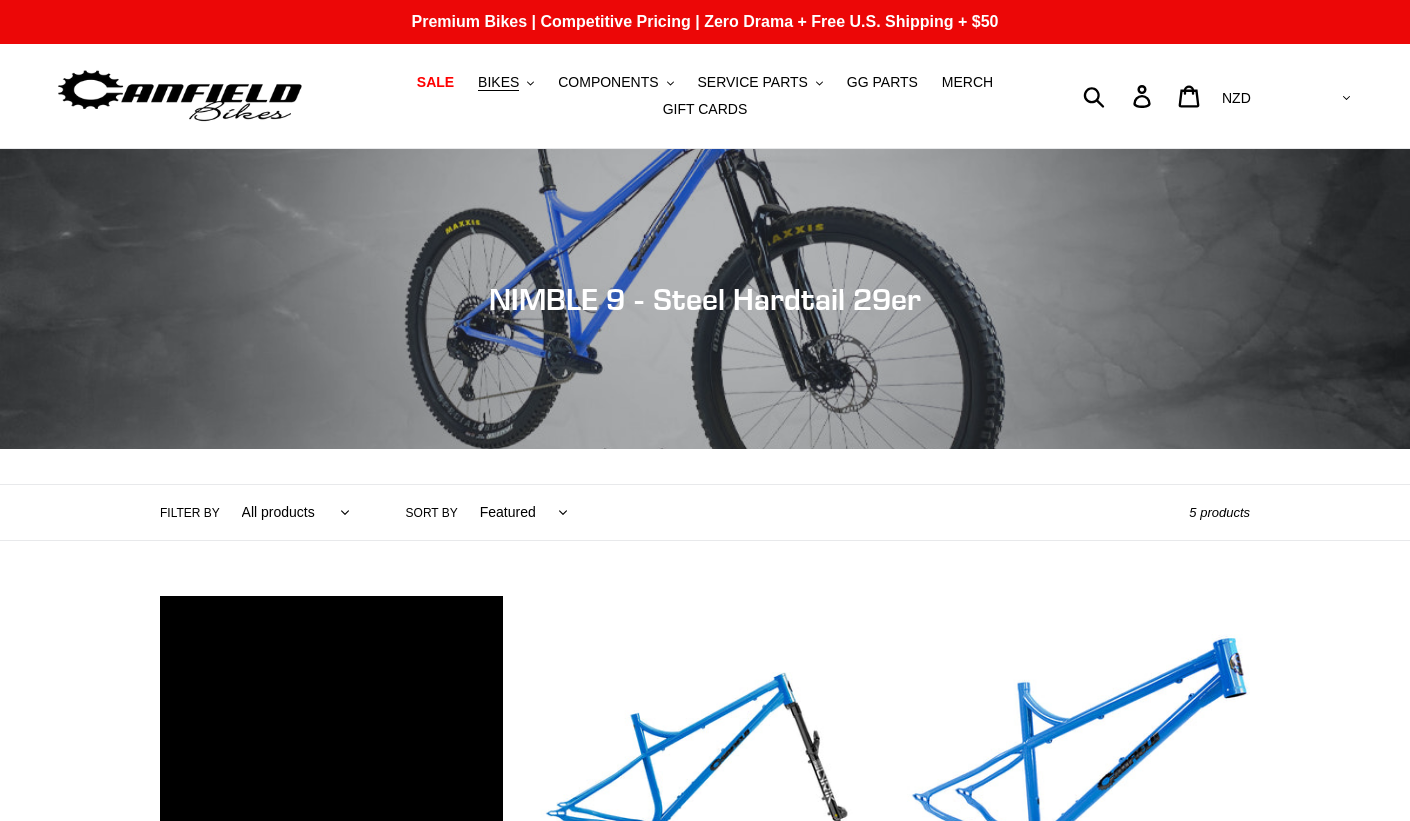 scroll, scrollTop: 0, scrollLeft: 0, axis: both 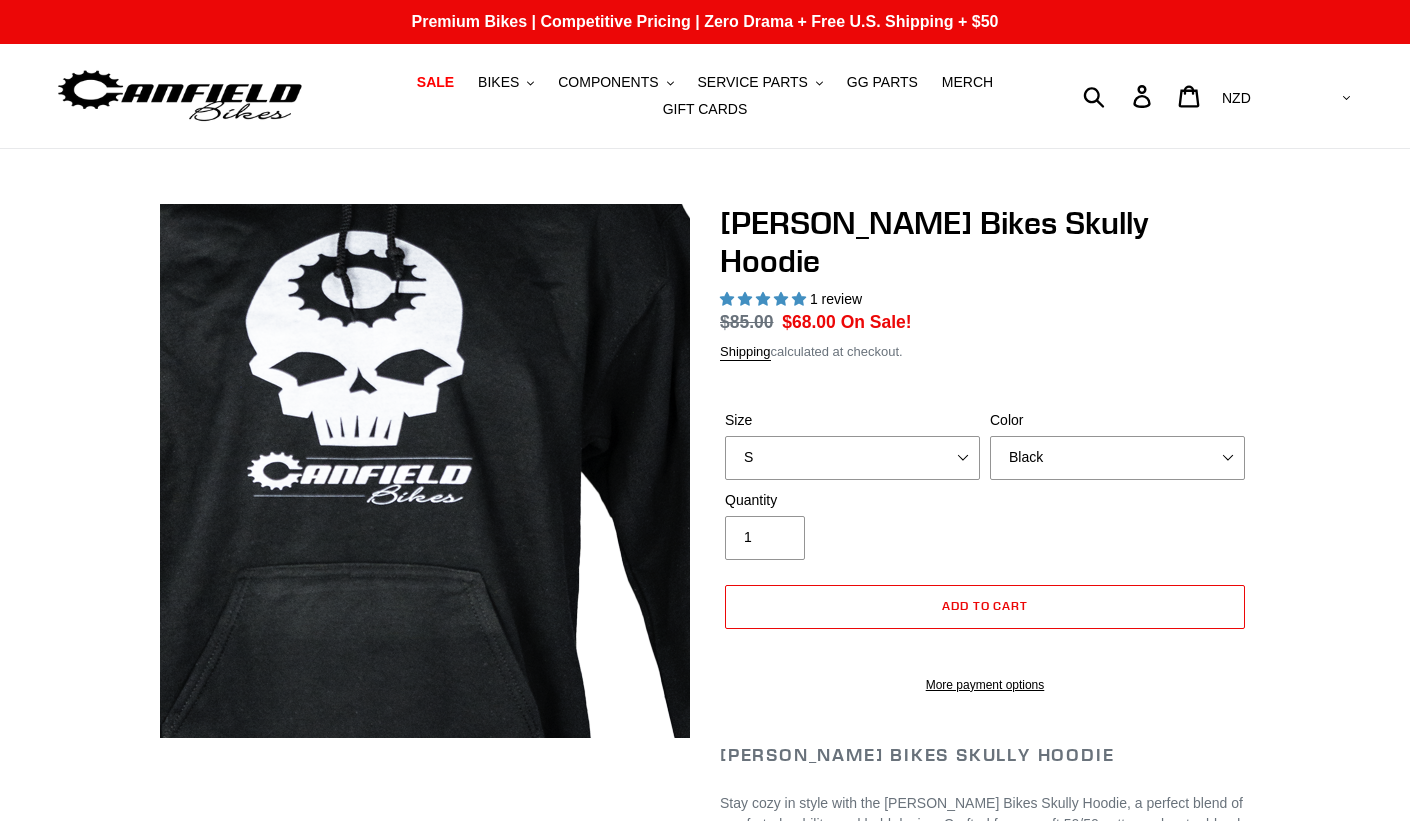 select on "highest-rating" 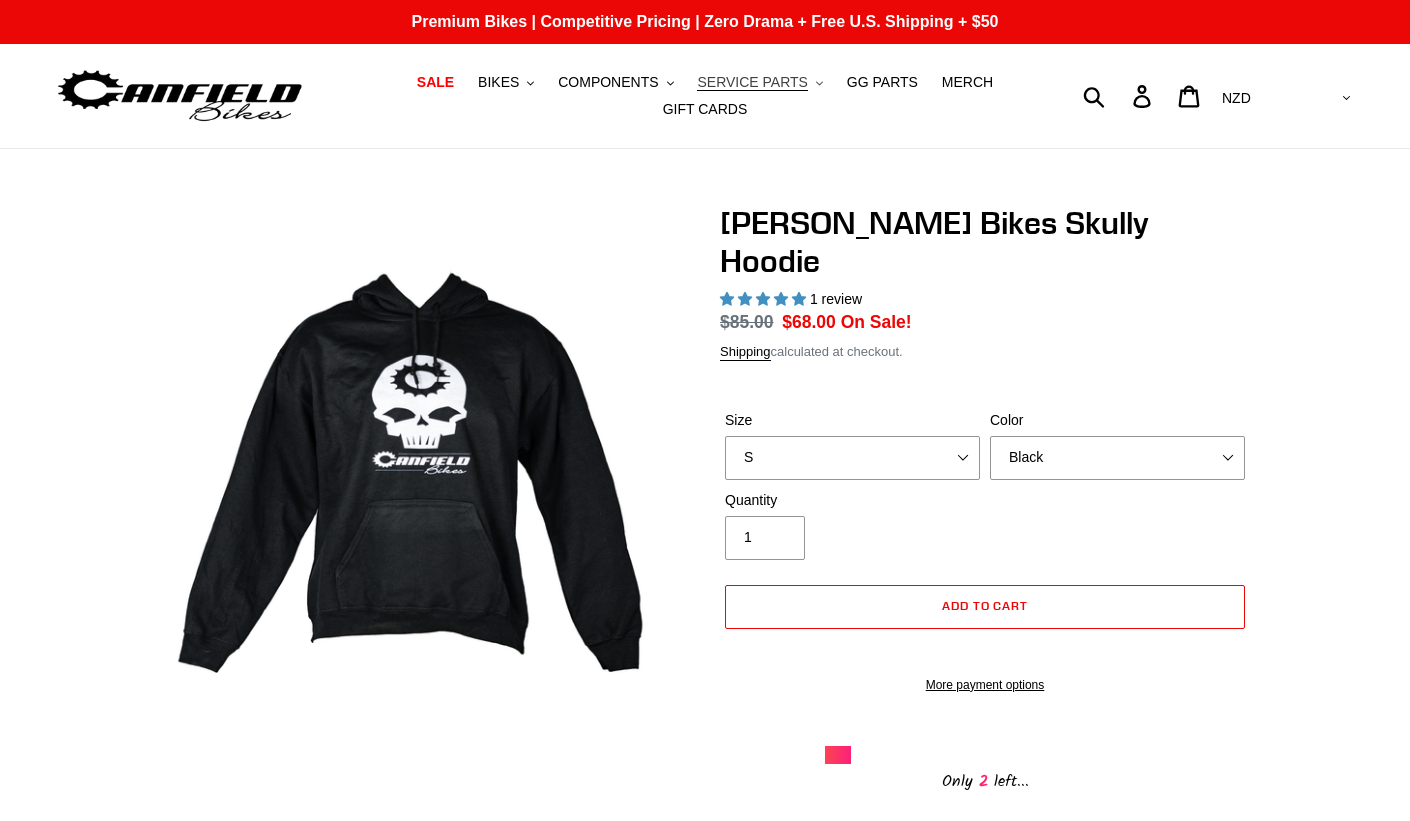 click on "SERVICE PARTS" at bounding box center (752, 82) 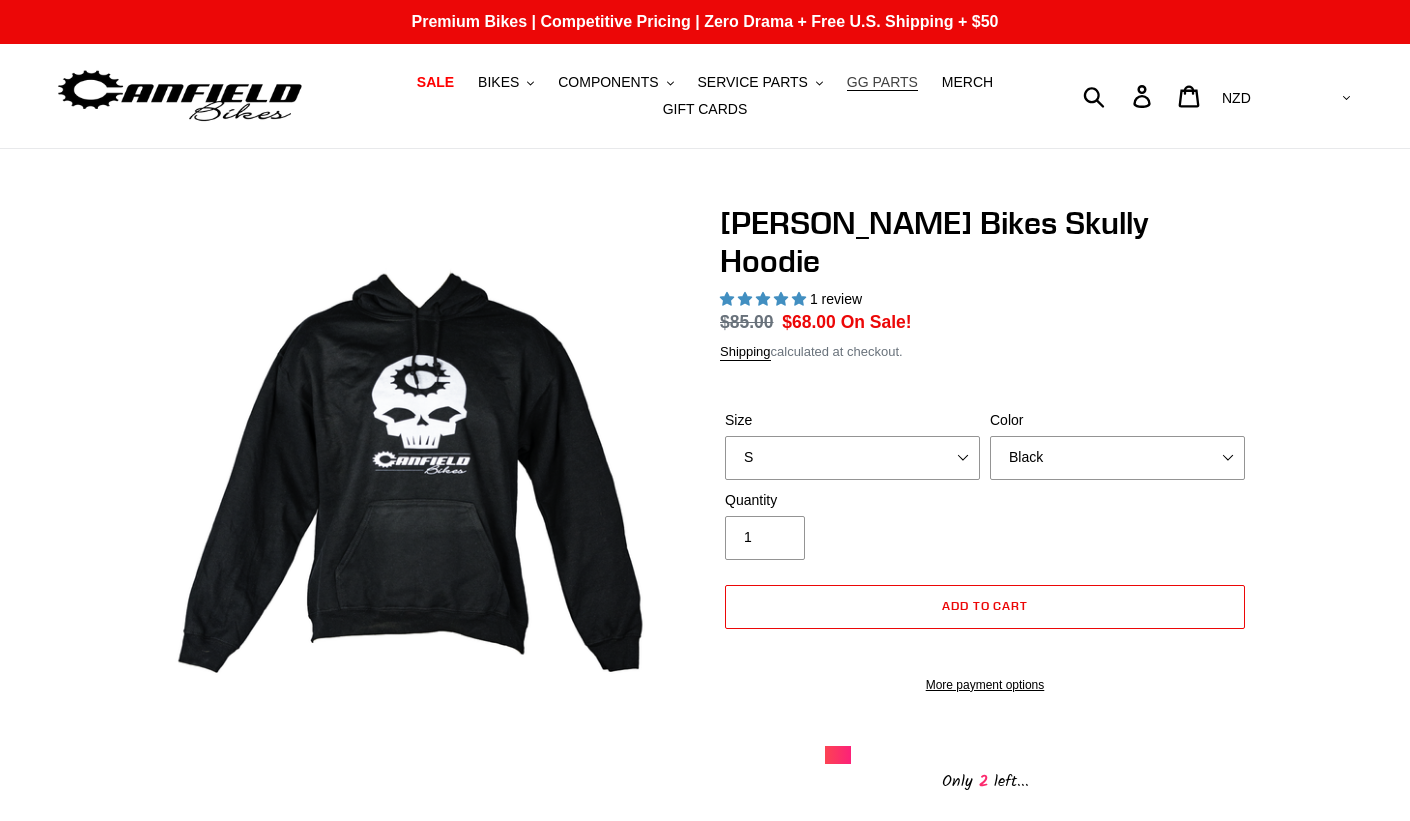 click on "GG PARTS" at bounding box center (882, 82) 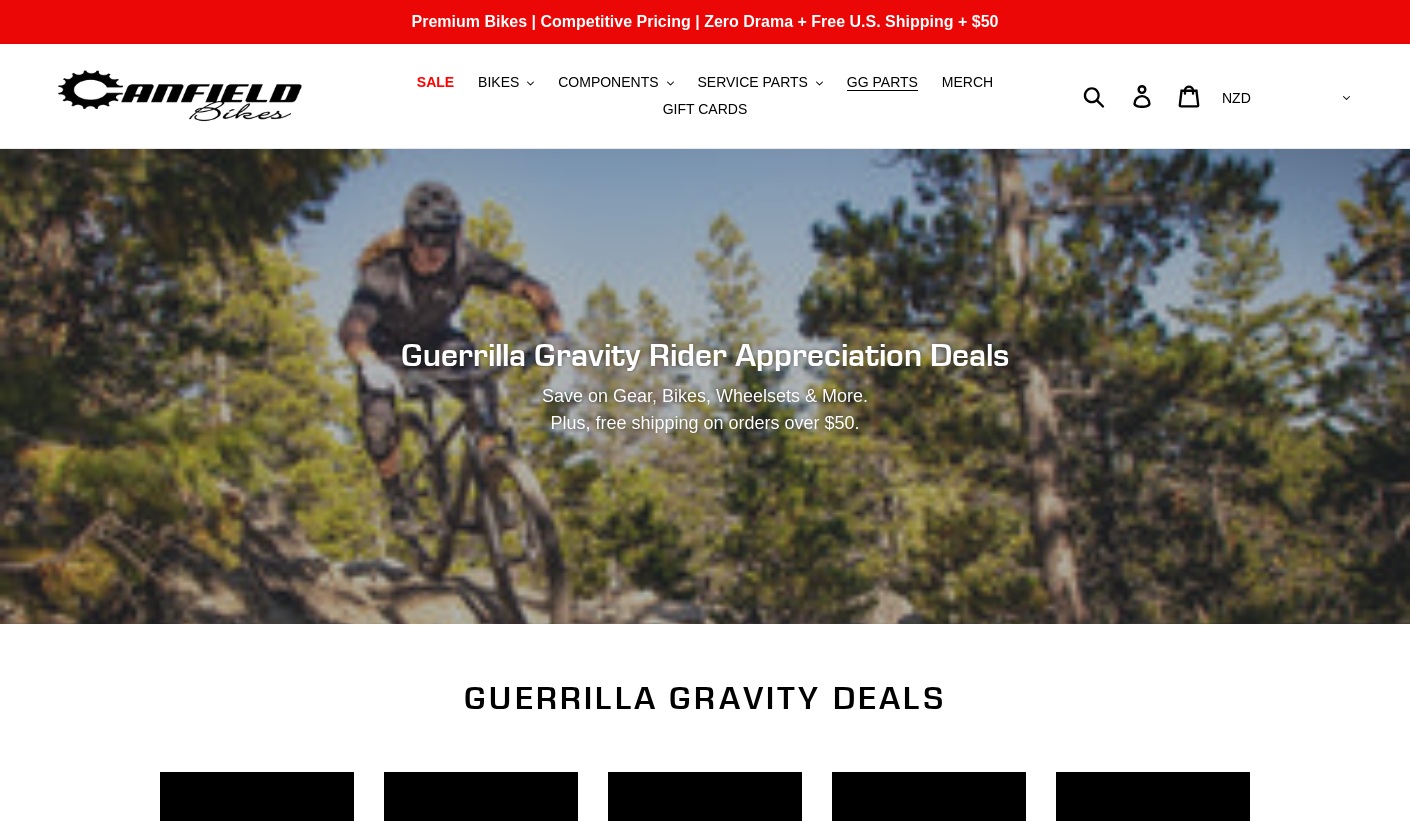 scroll, scrollTop: 0, scrollLeft: 0, axis: both 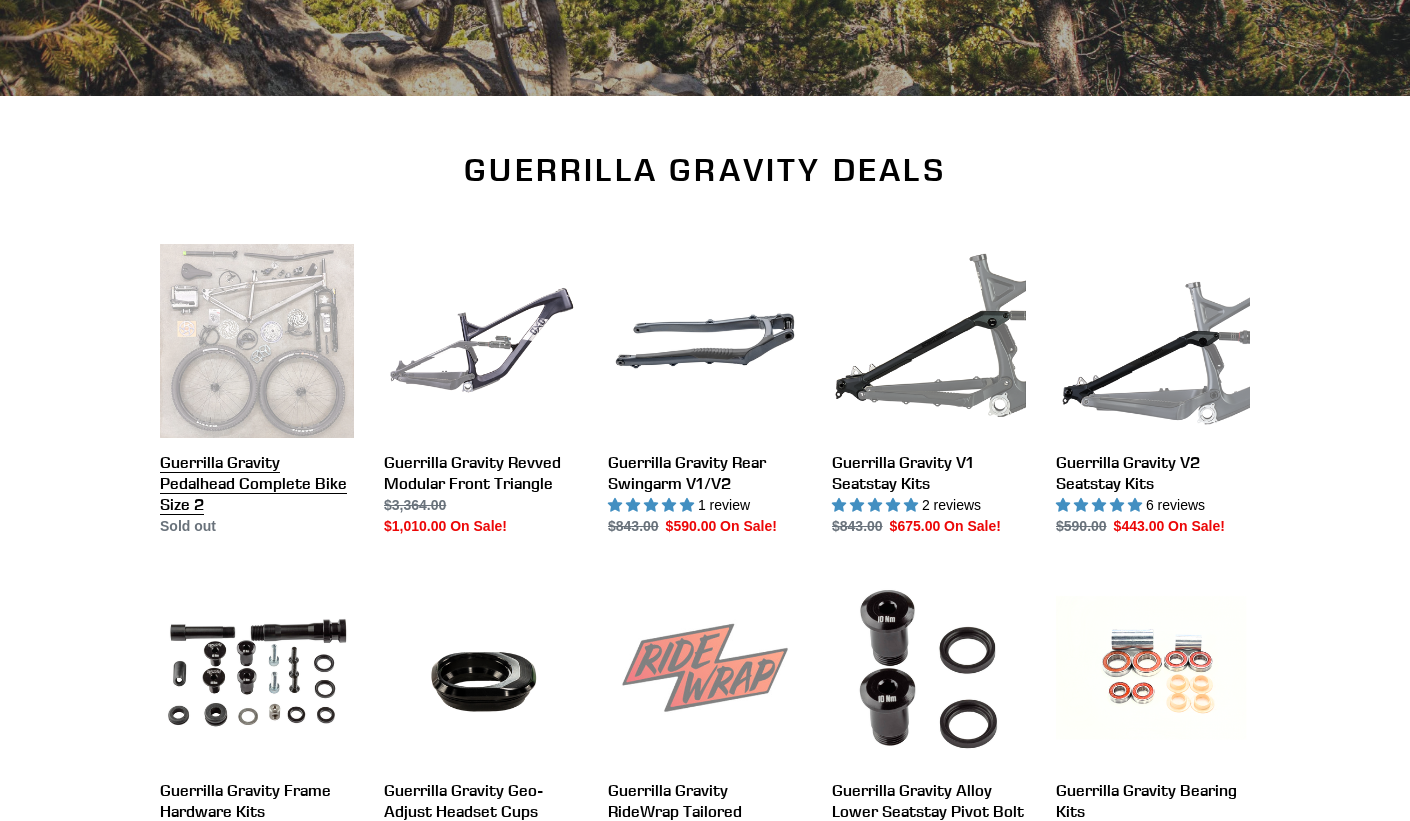 click on "Guerrilla Gravity Pedalhead Complete Bike Size 2" at bounding box center [257, 390] 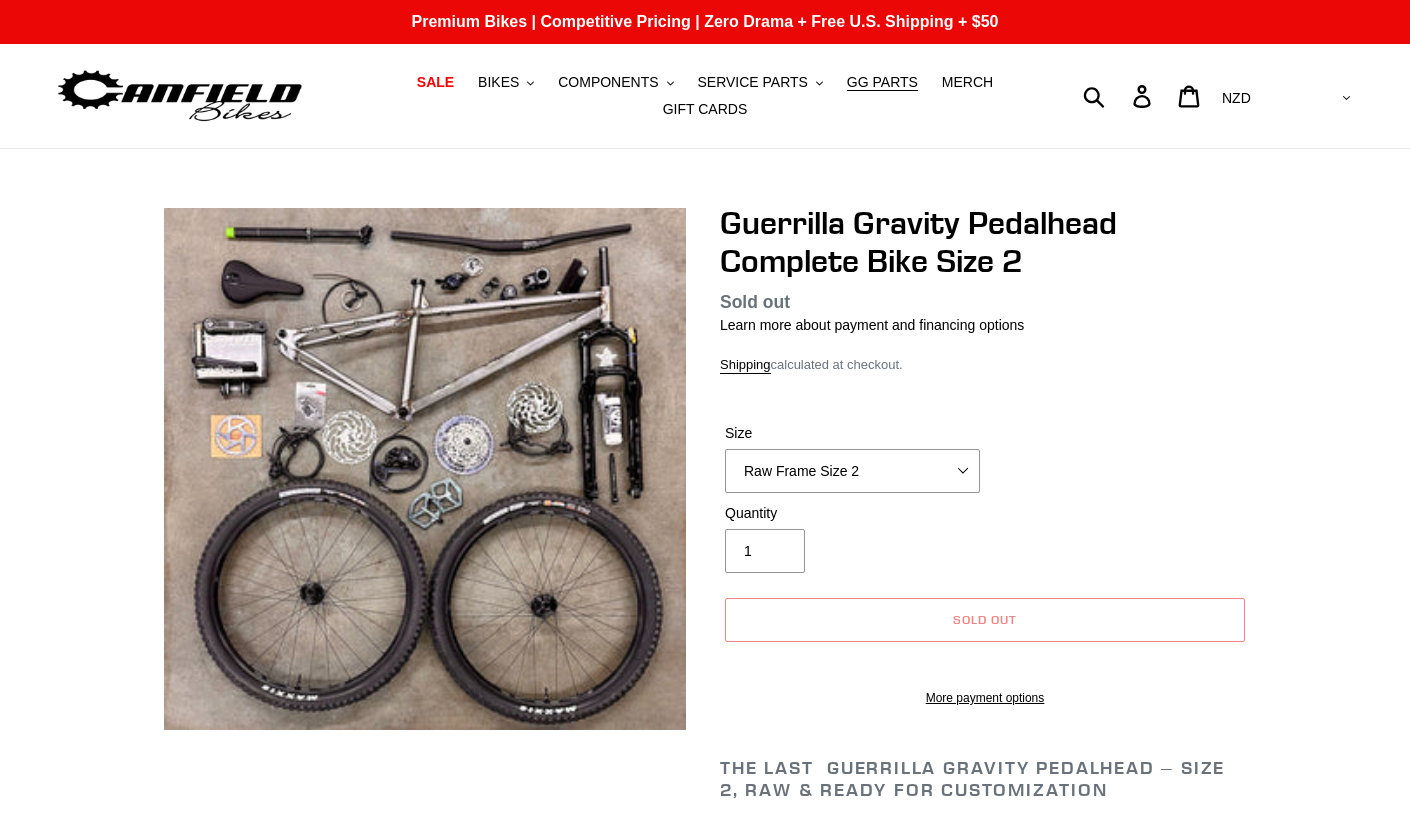 scroll, scrollTop: 0, scrollLeft: 0, axis: both 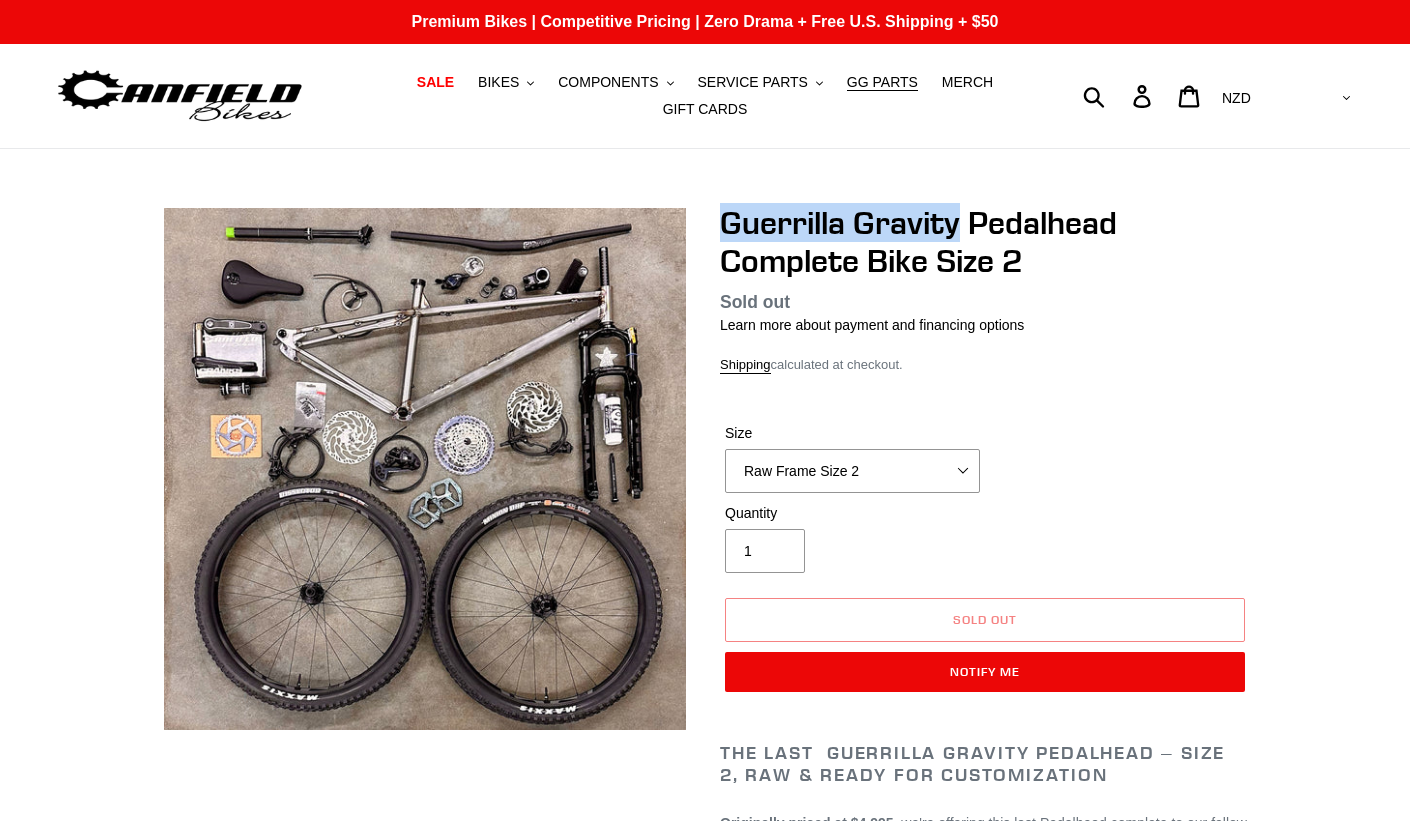 drag, startPoint x: 718, startPoint y: 224, endPoint x: 964, endPoint y: 234, distance: 246.20317 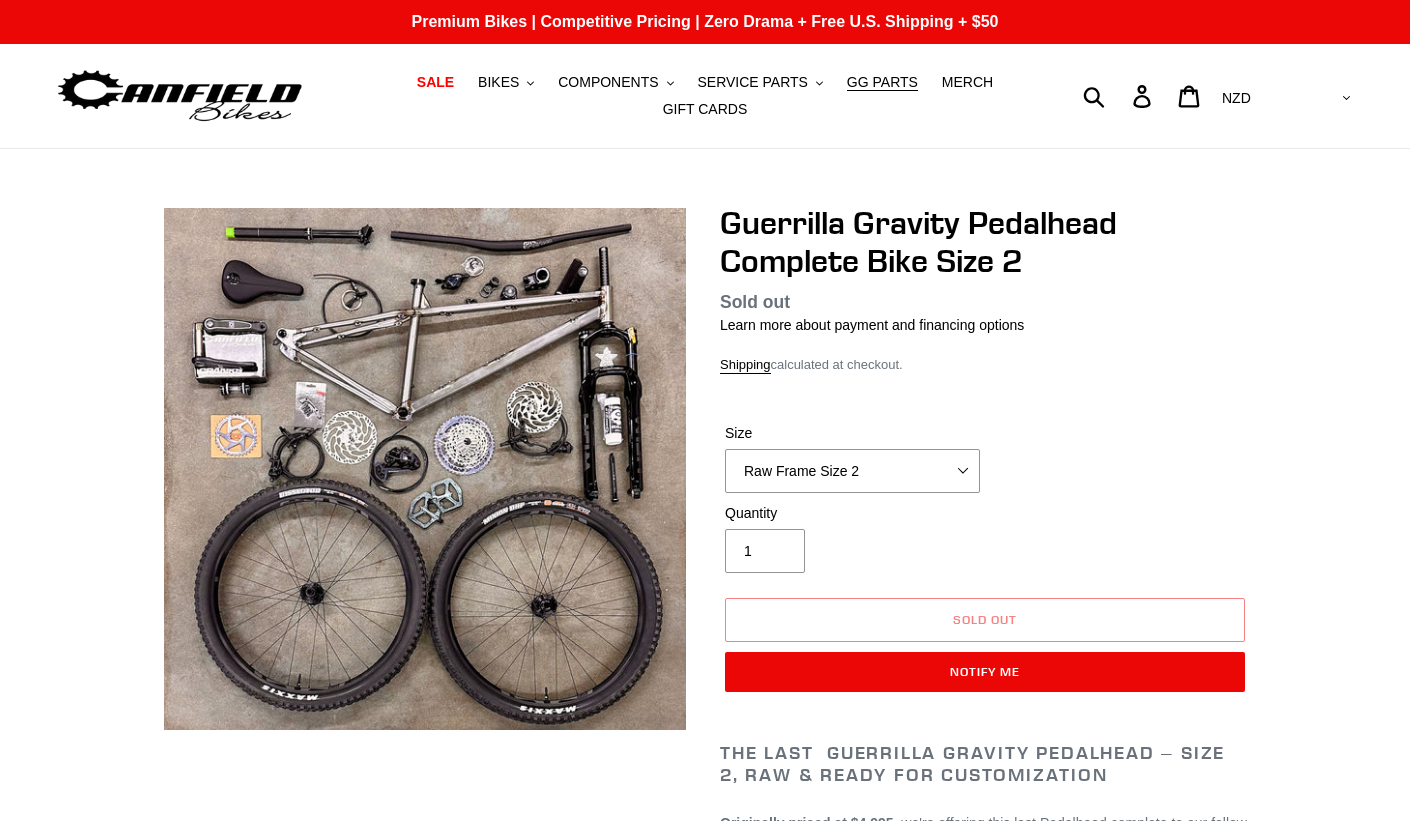 click on "Regular price
Sold out
Sale price
$4,213.00
On Sale!
Unit price
/ per" at bounding box center (985, 302) 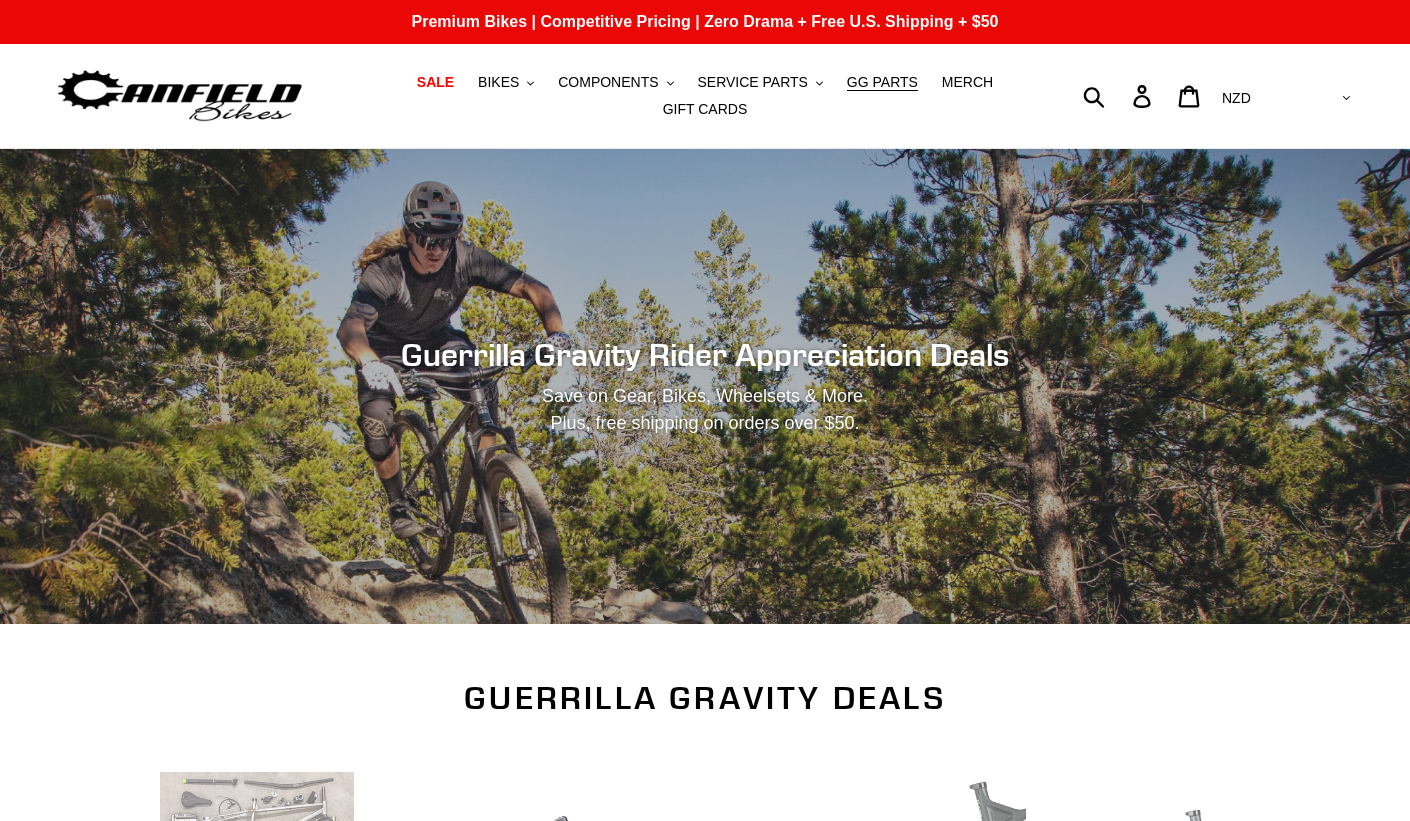 scroll, scrollTop: 528, scrollLeft: 0, axis: vertical 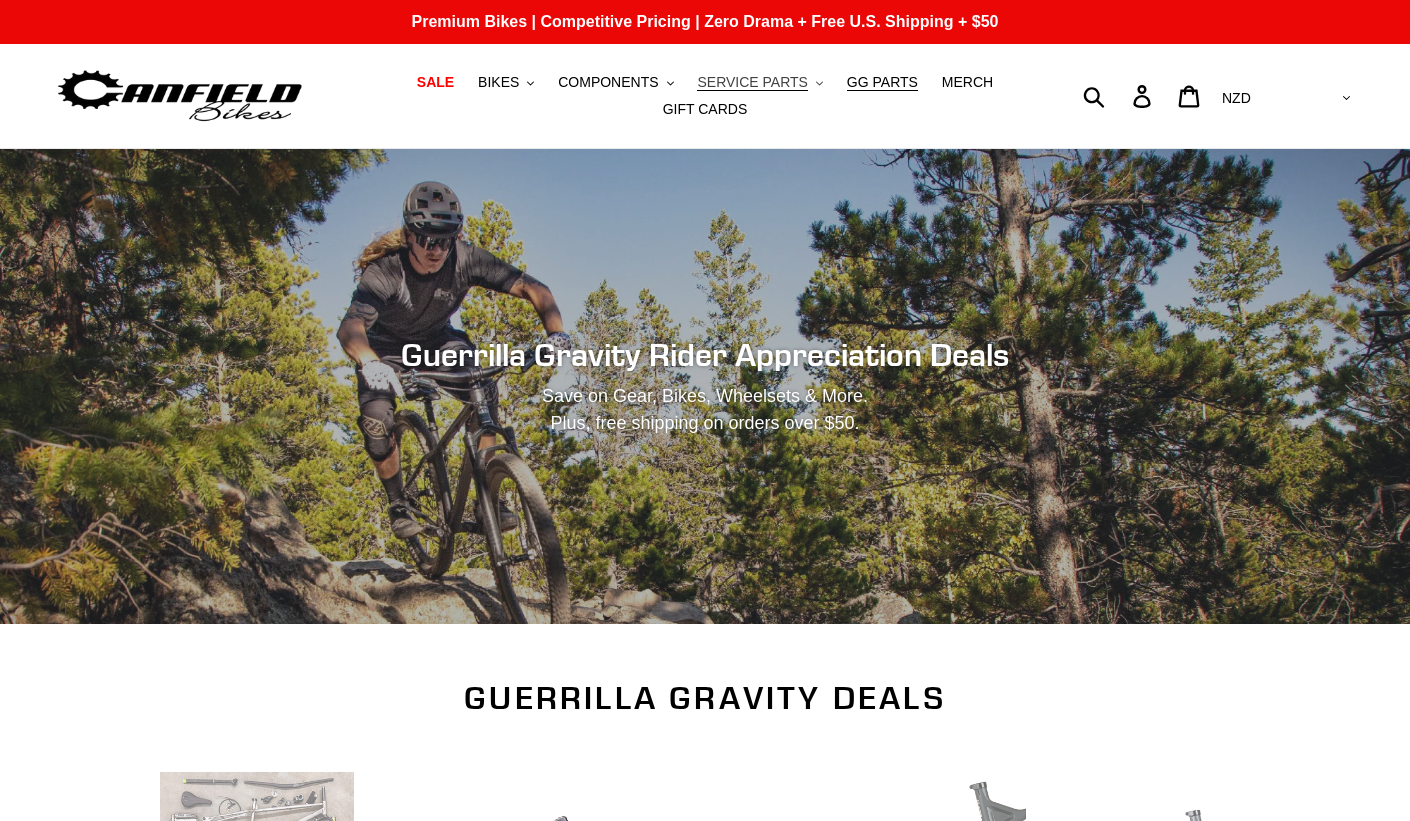 click on "SERVICE PARTS" at bounding box center [752, 82] 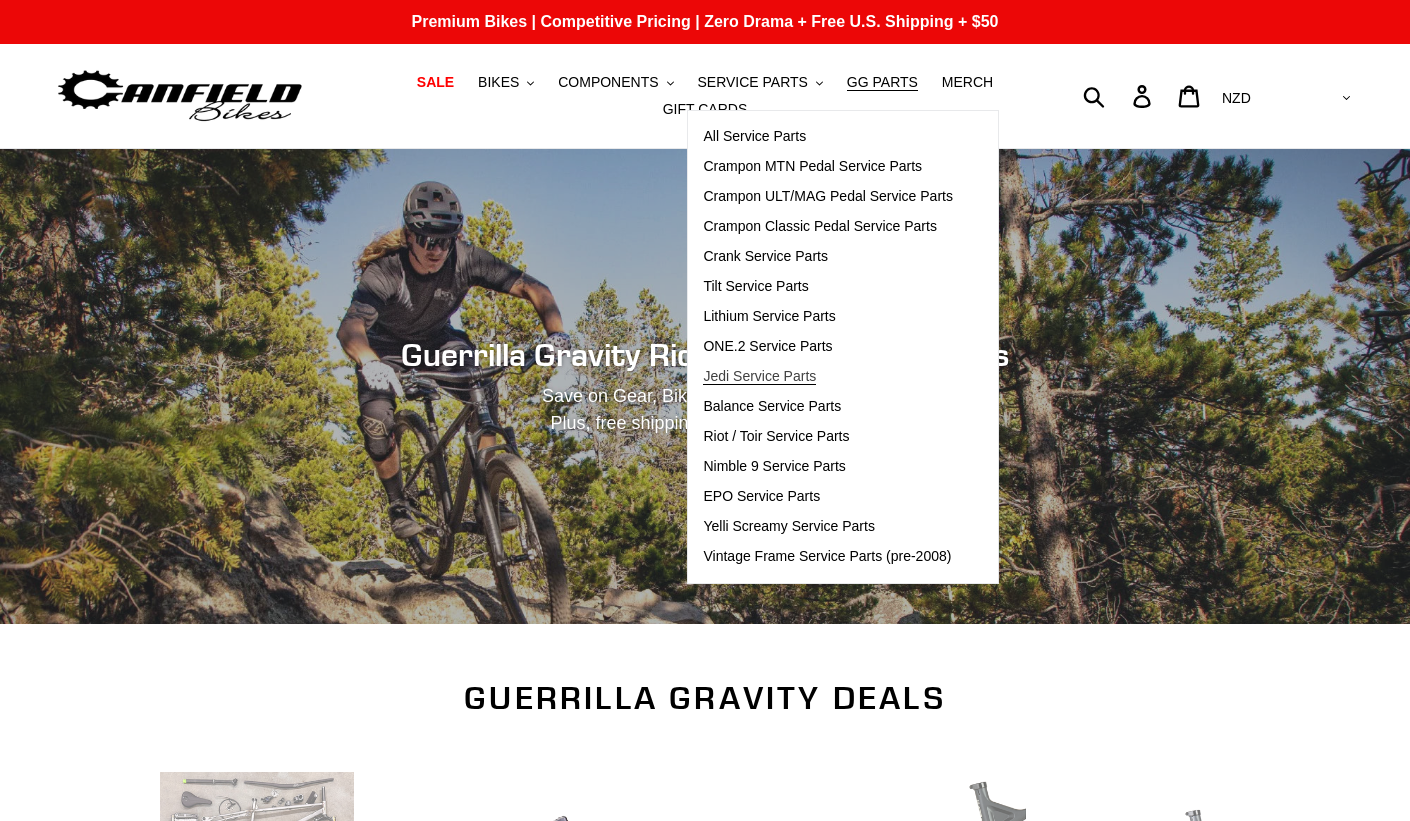 click on "Jedi Service Parts" at bounding box center (759, 376) 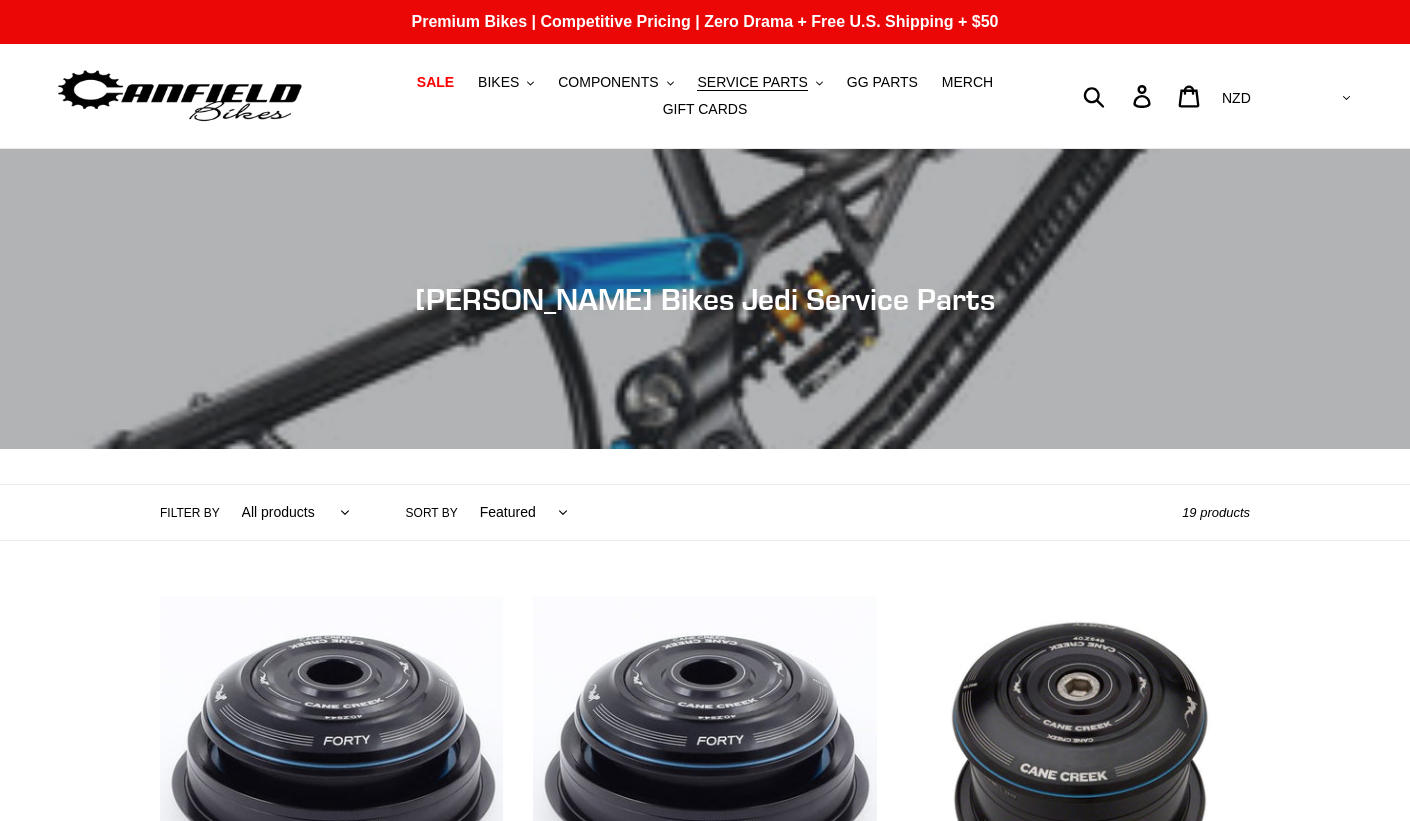 scroll, scrollTop: 0, scrollLeft: 0, axis: both 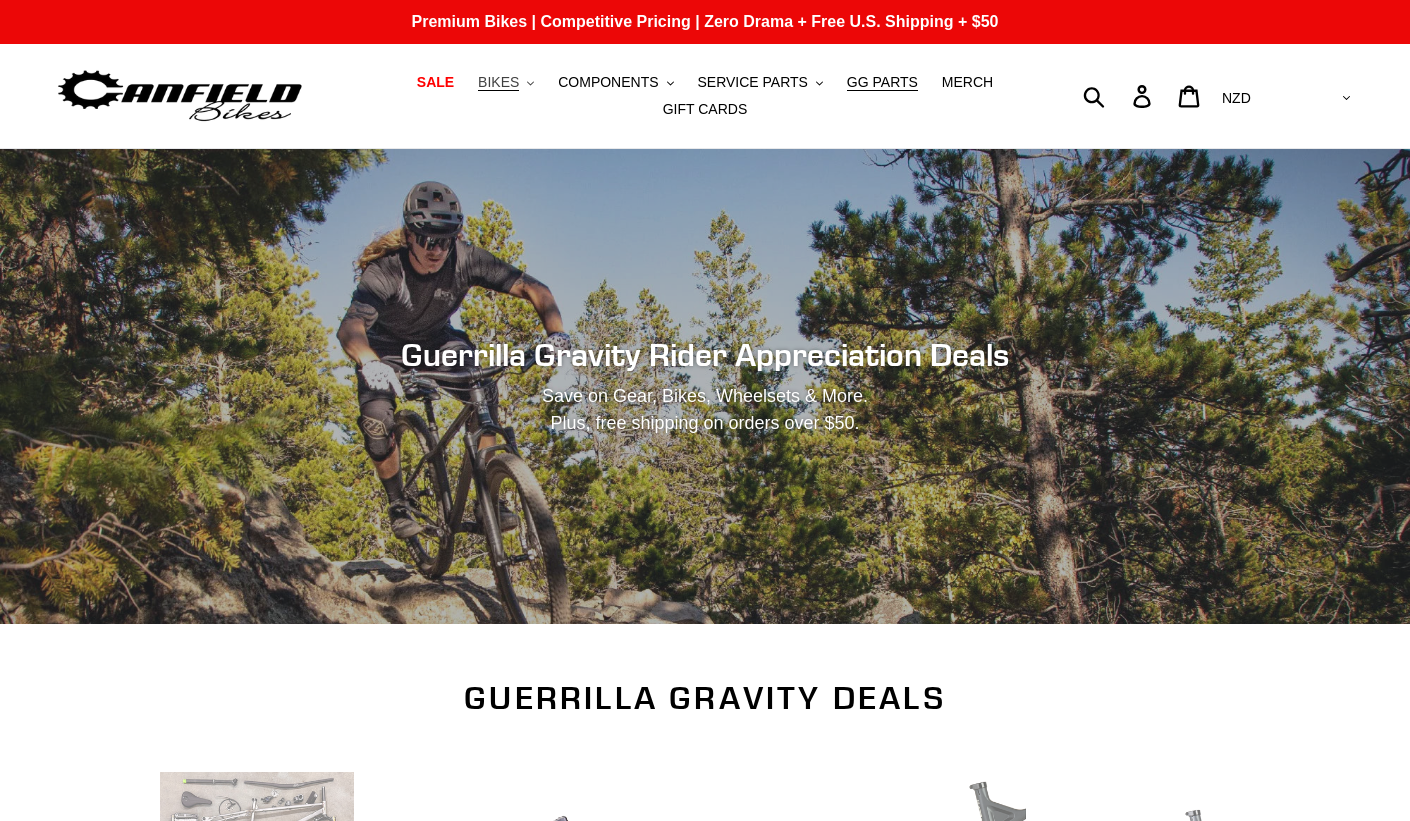 click on "BIKES" at bounding box center [498, 82] 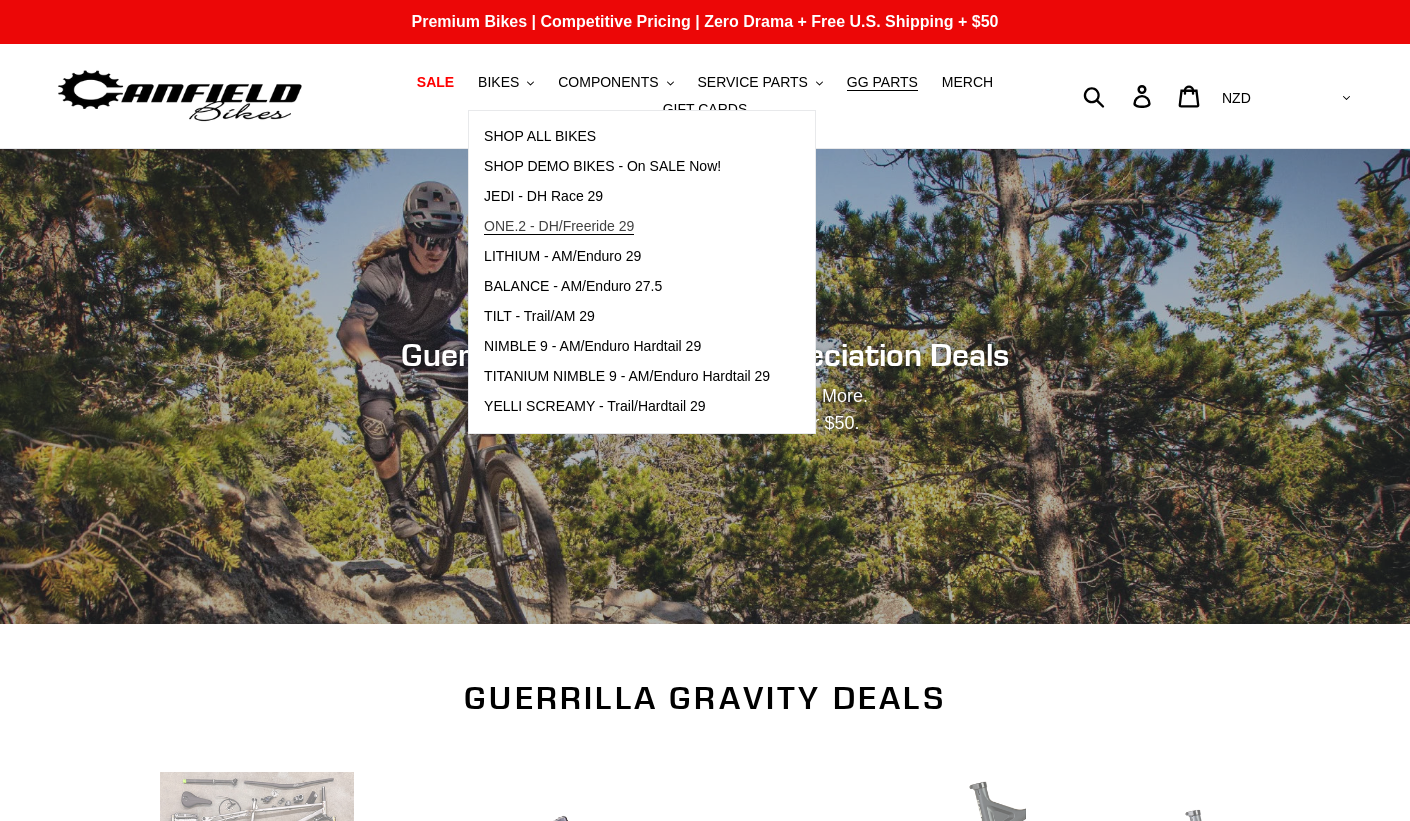 click on "ONE.2 - DH/Freeride 29" at bounding box center (559, 226) 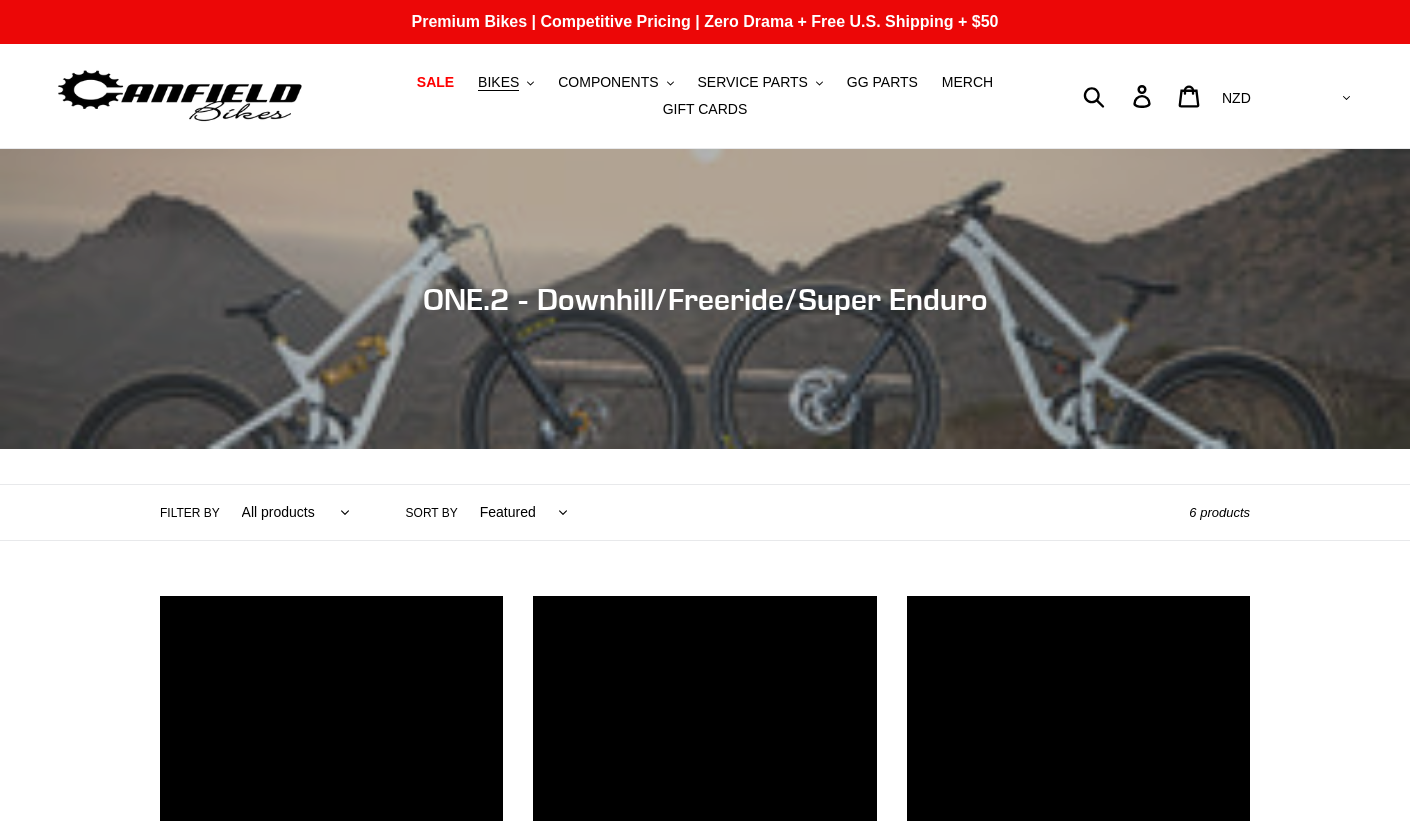 scroll, scrollTop: 0, scrollLeft: 0, axis: both 